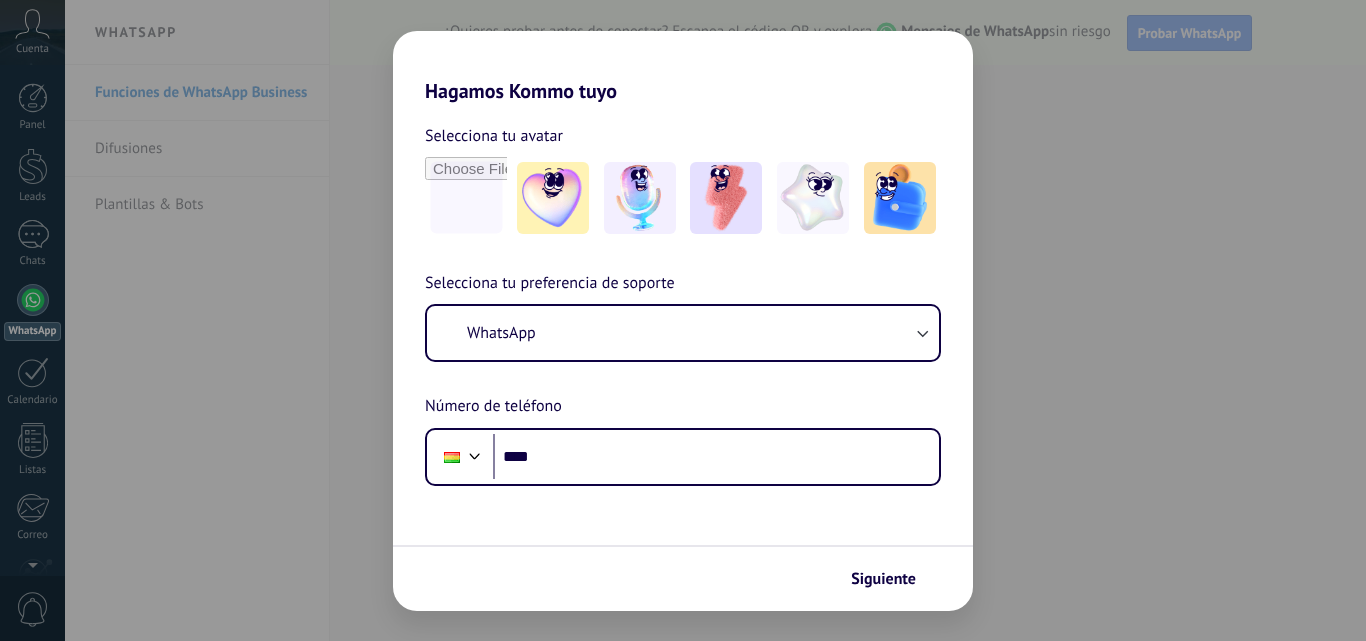 scroll, scrollTop: 0, scrollLeft: 0, axis: both 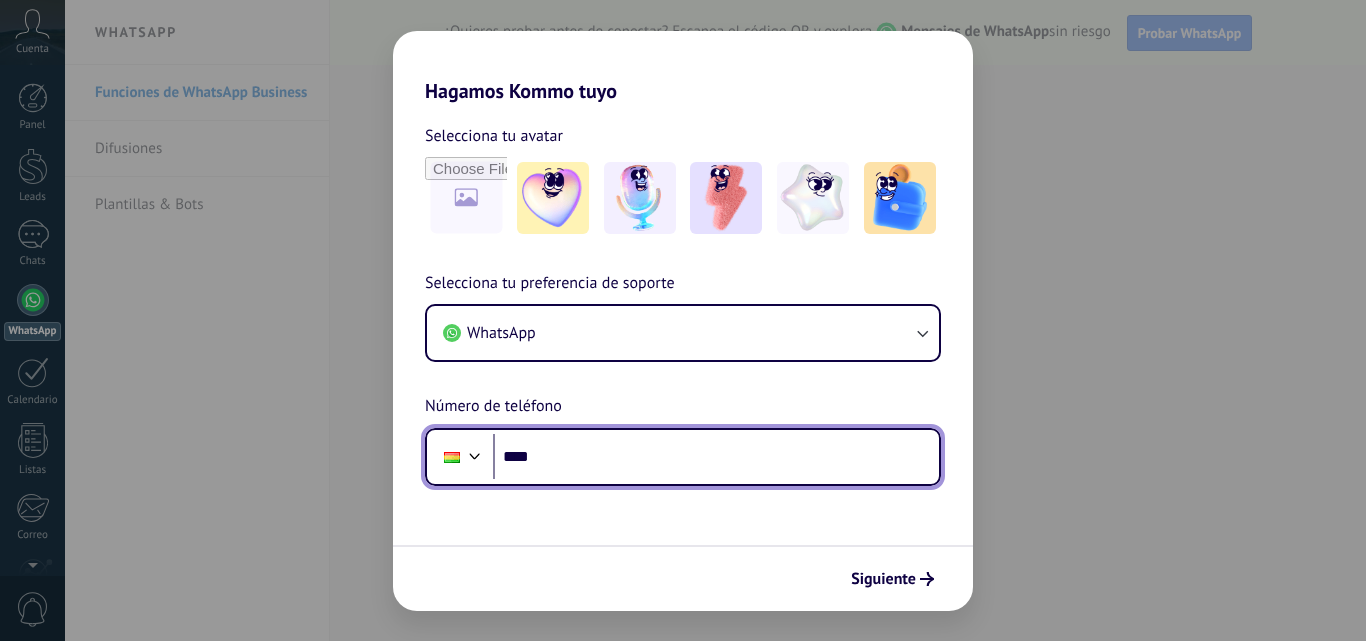 click on "****" at bounding box center (716, 457) 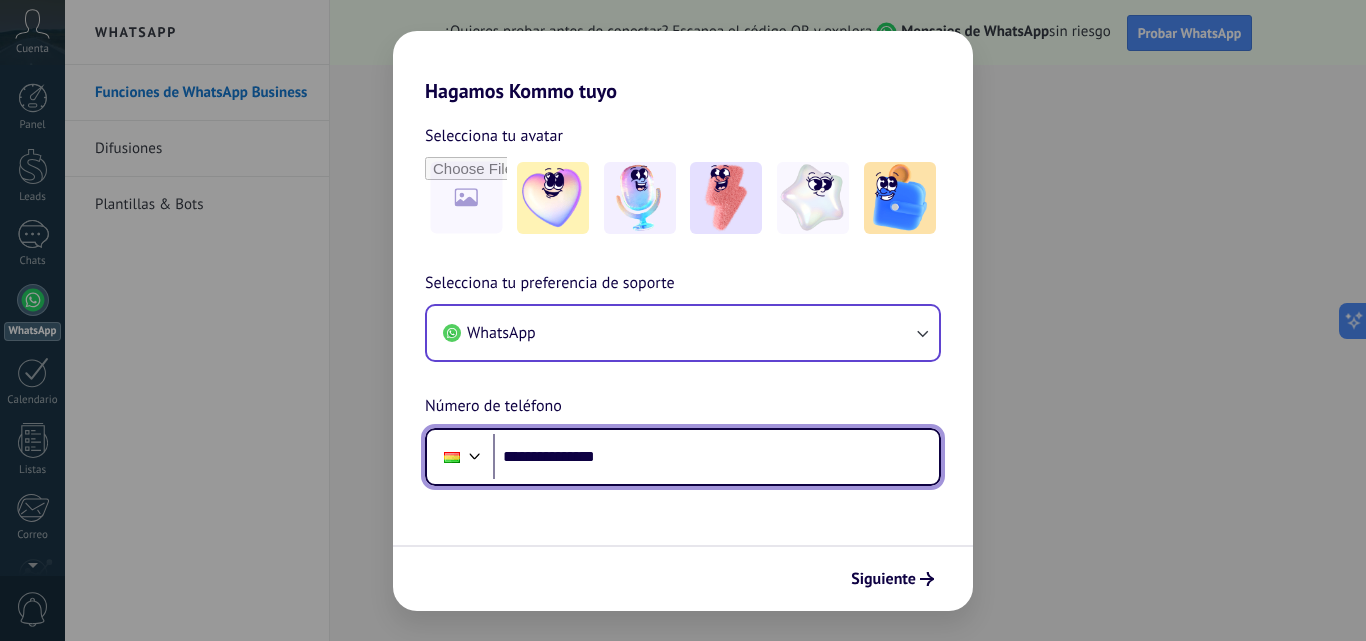type on "**********" 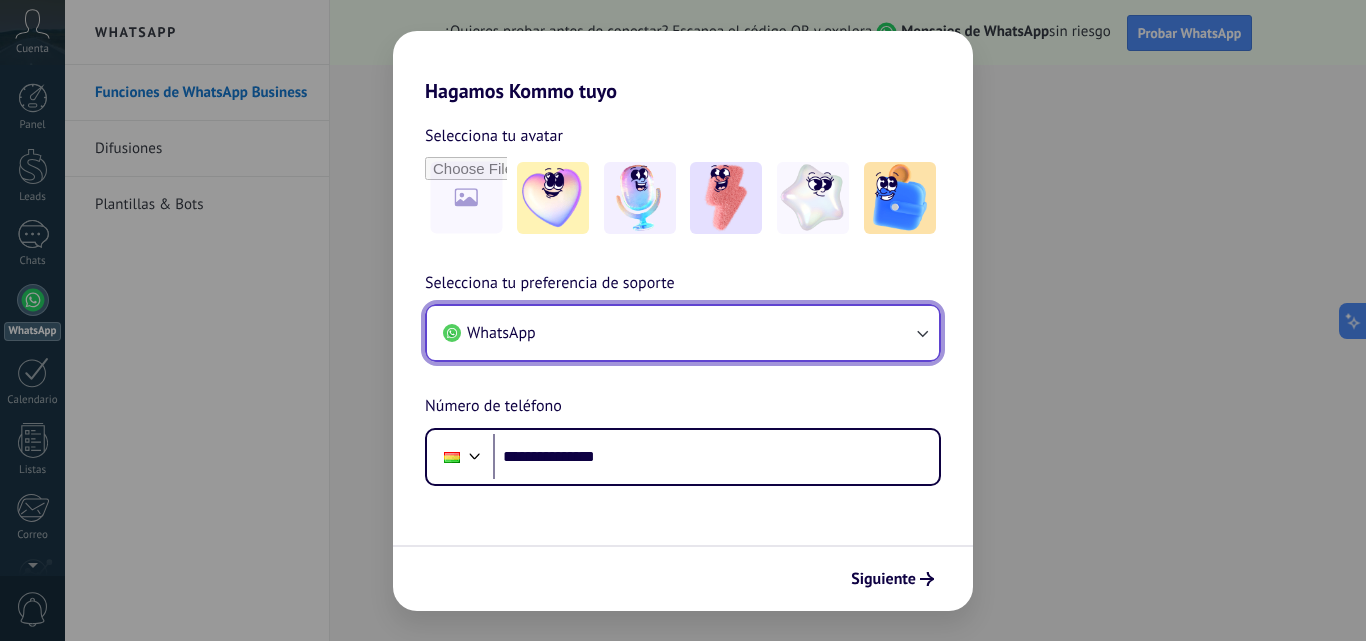 click on "WhatsApp" at bounding box center (683, 333) 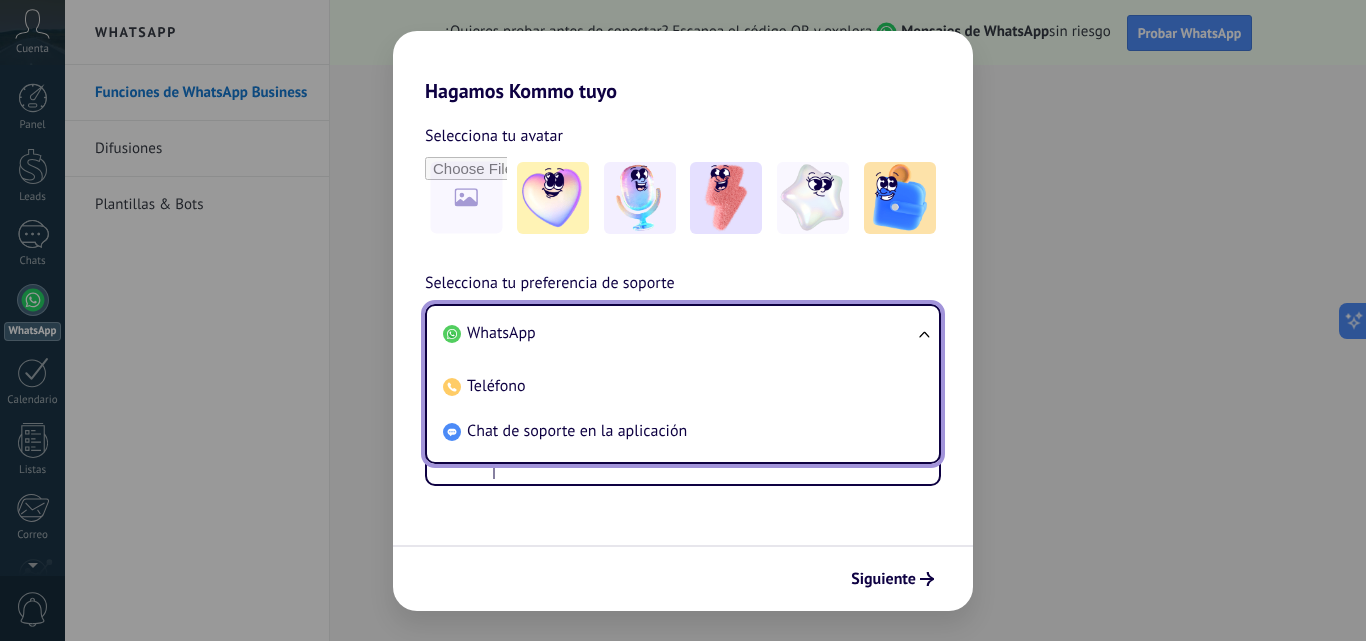 click on "WhatsApp" at bounding box center (679, 333) 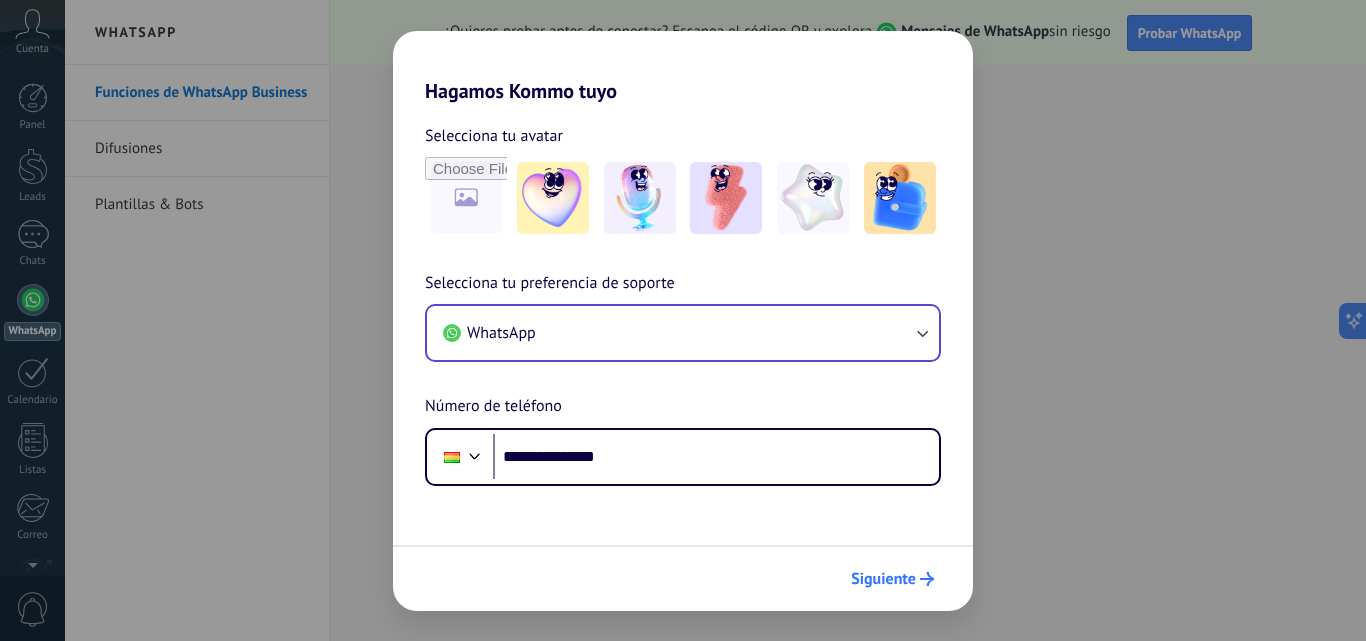 click on "Siguiente" at bounding box center (883, 579) 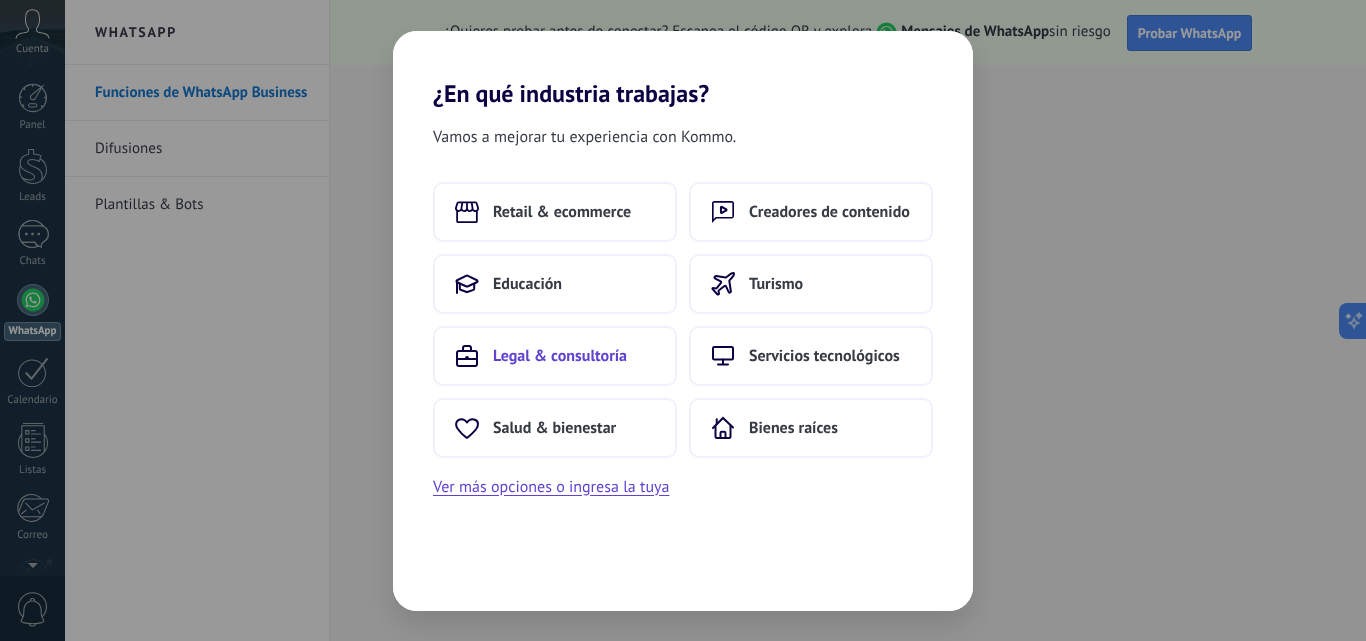 click on "Legal & consultoría" at bounding box center [560, 356] 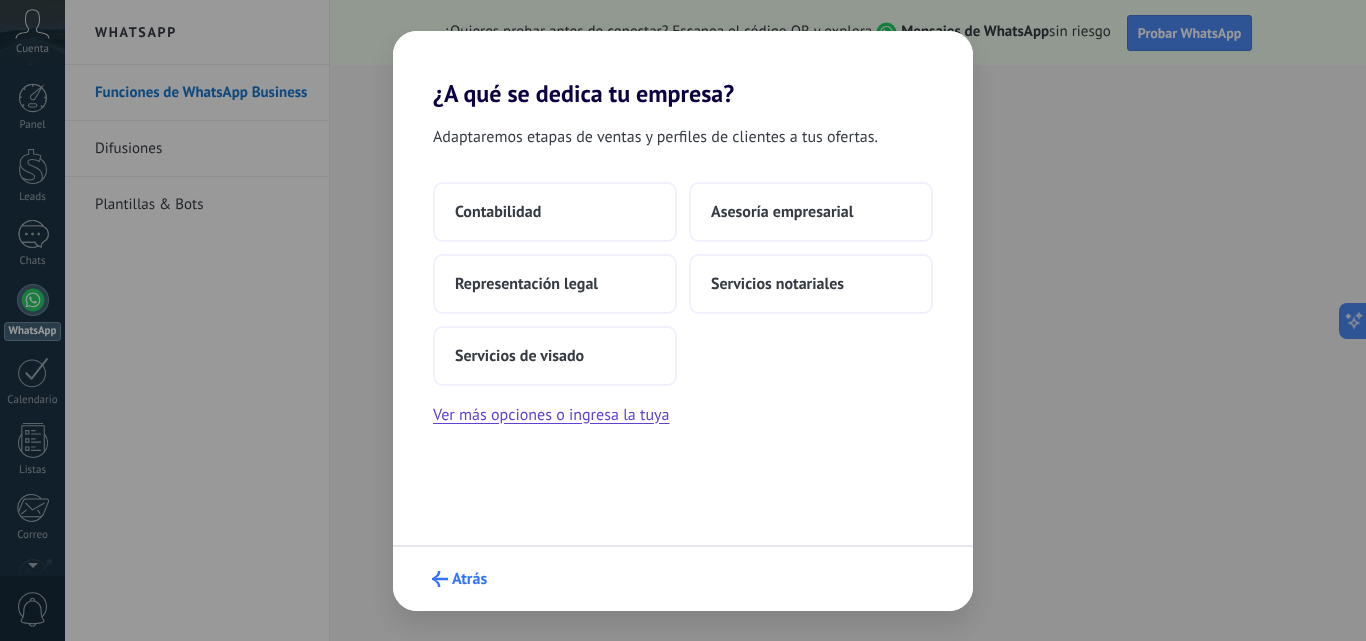 click on "Atrás" at bounding box center (469, 579) 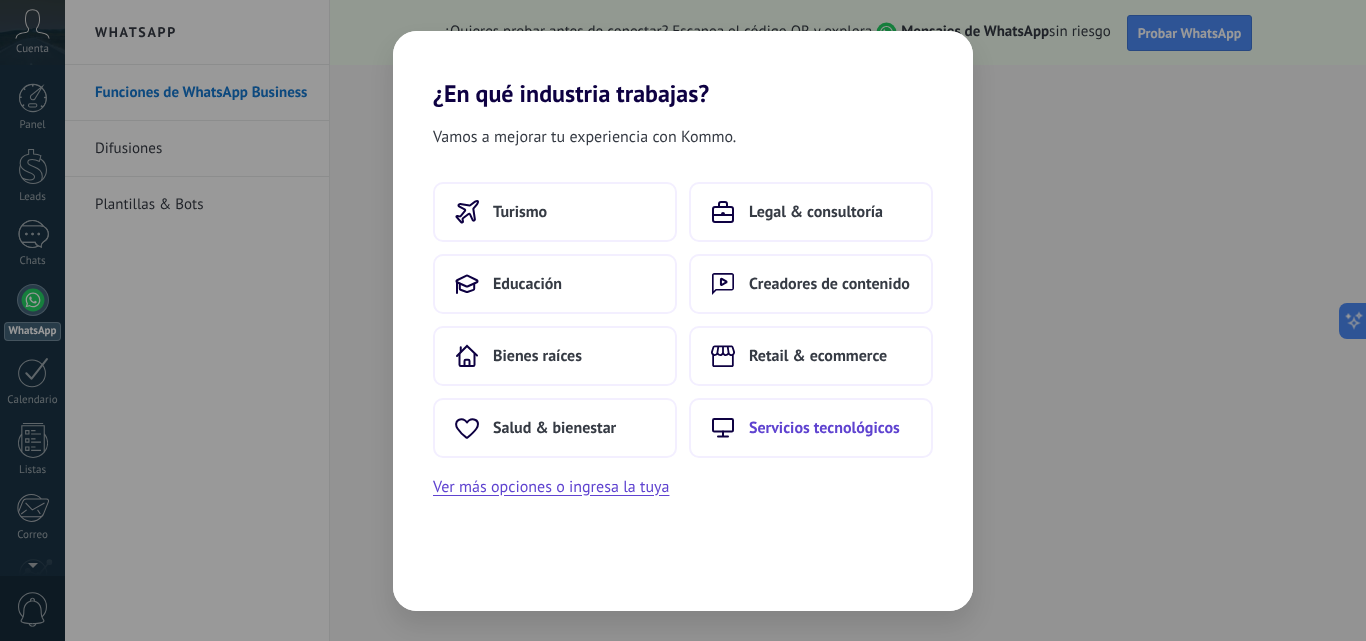 click on "Servicios tecnológicos" at bounding box center [811, 428] 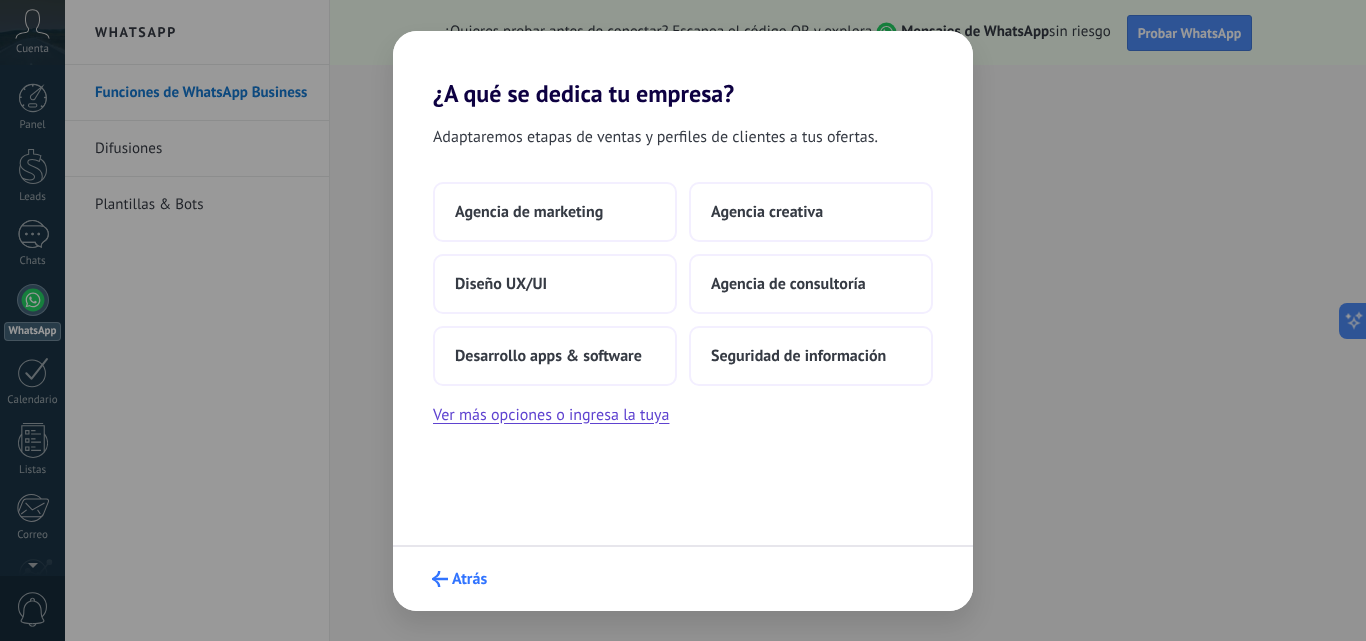 click on "Atrás" at bounding box center (469, 579) 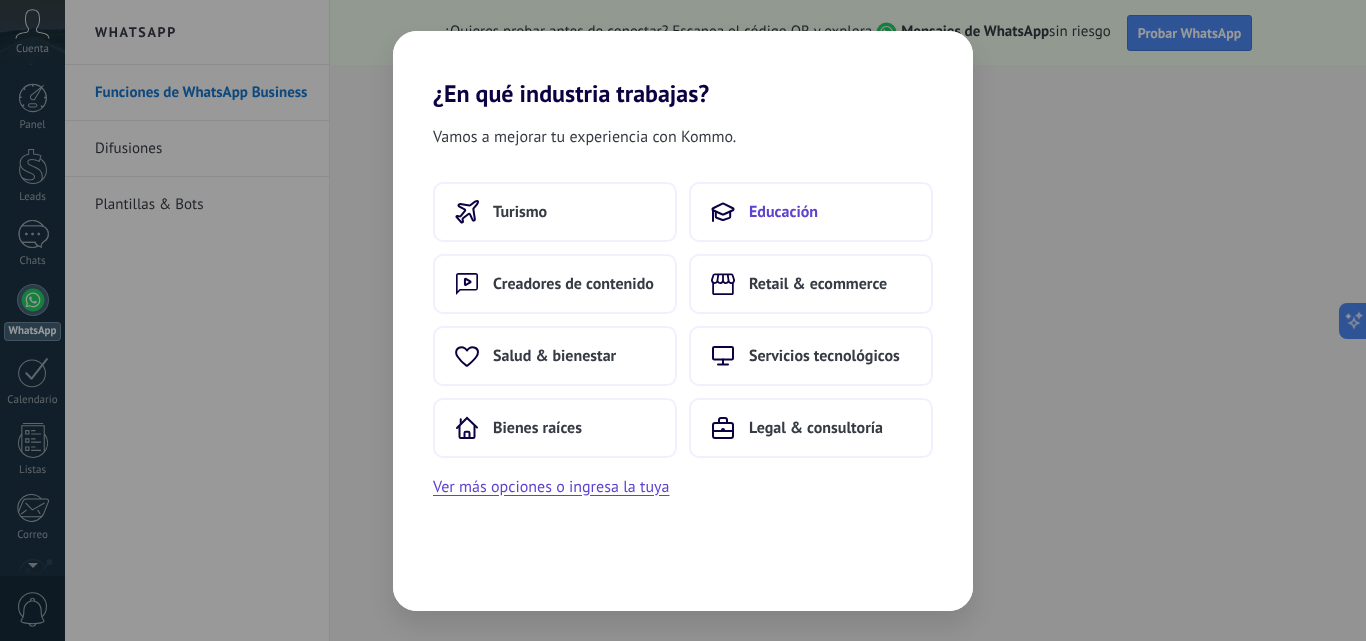 click on "Educación" at bounding box center (811, 212) 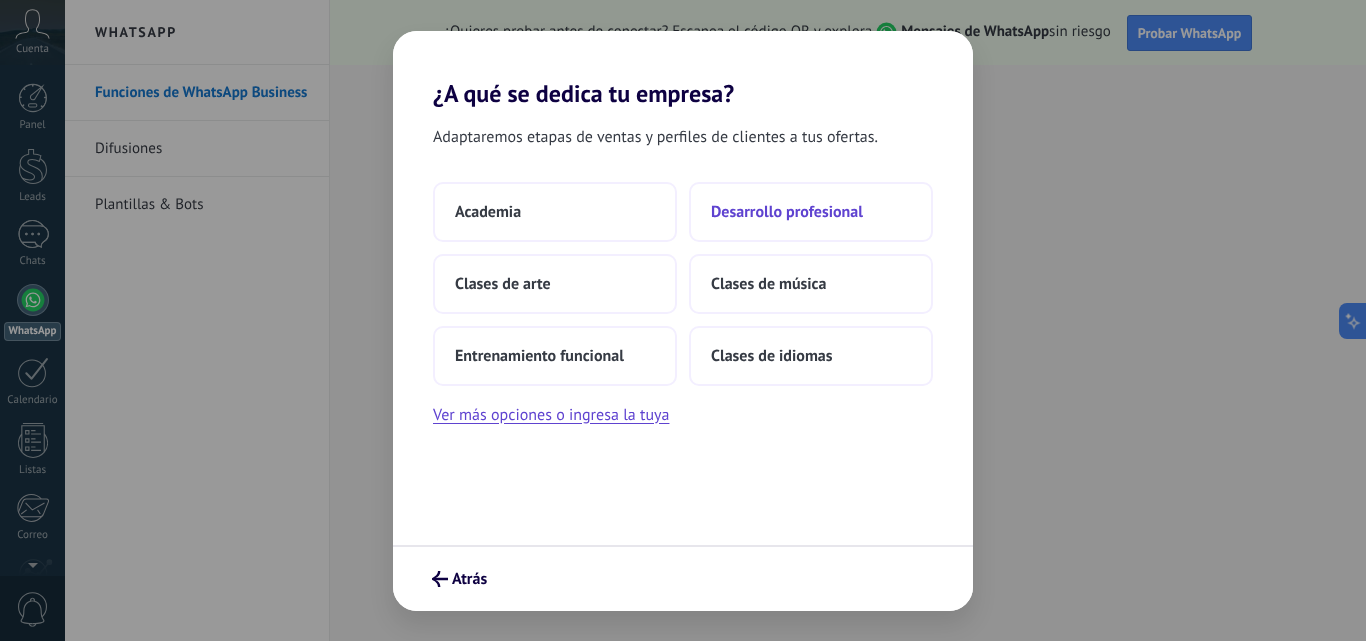 click on "Desarrollo profesional" at bounding box center [811, 212] 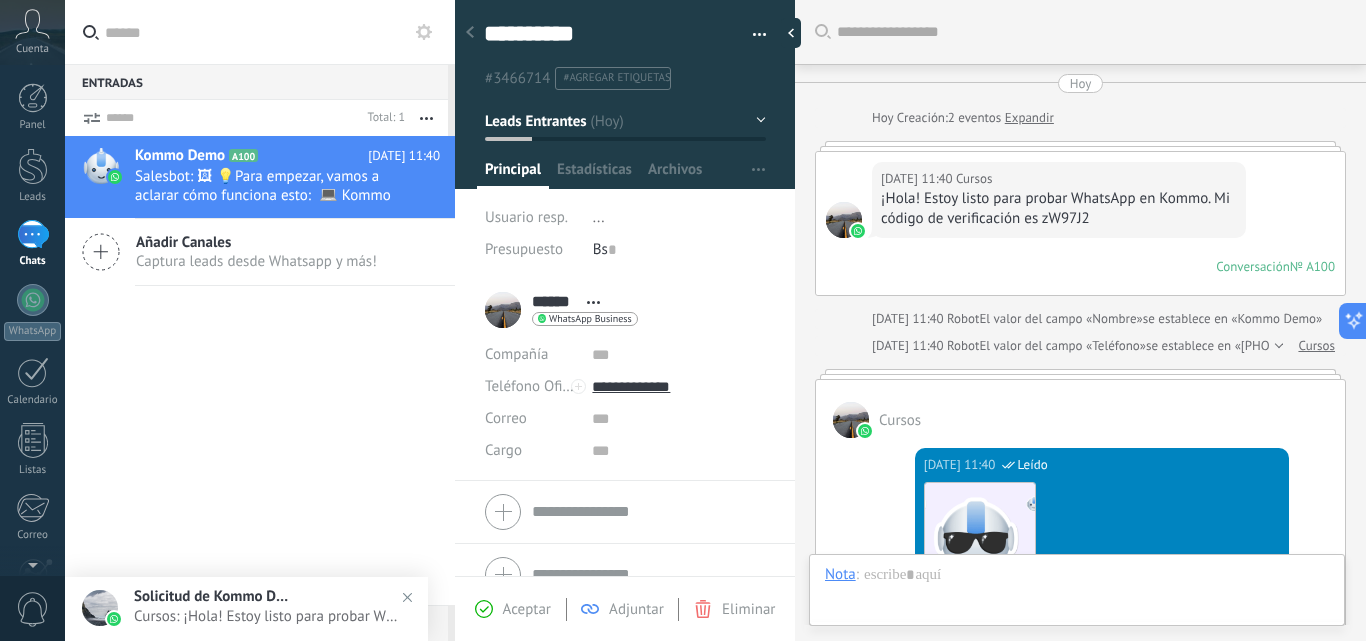 scroll, scrollTop: 30, scrollLeft: 0, axis: vertical 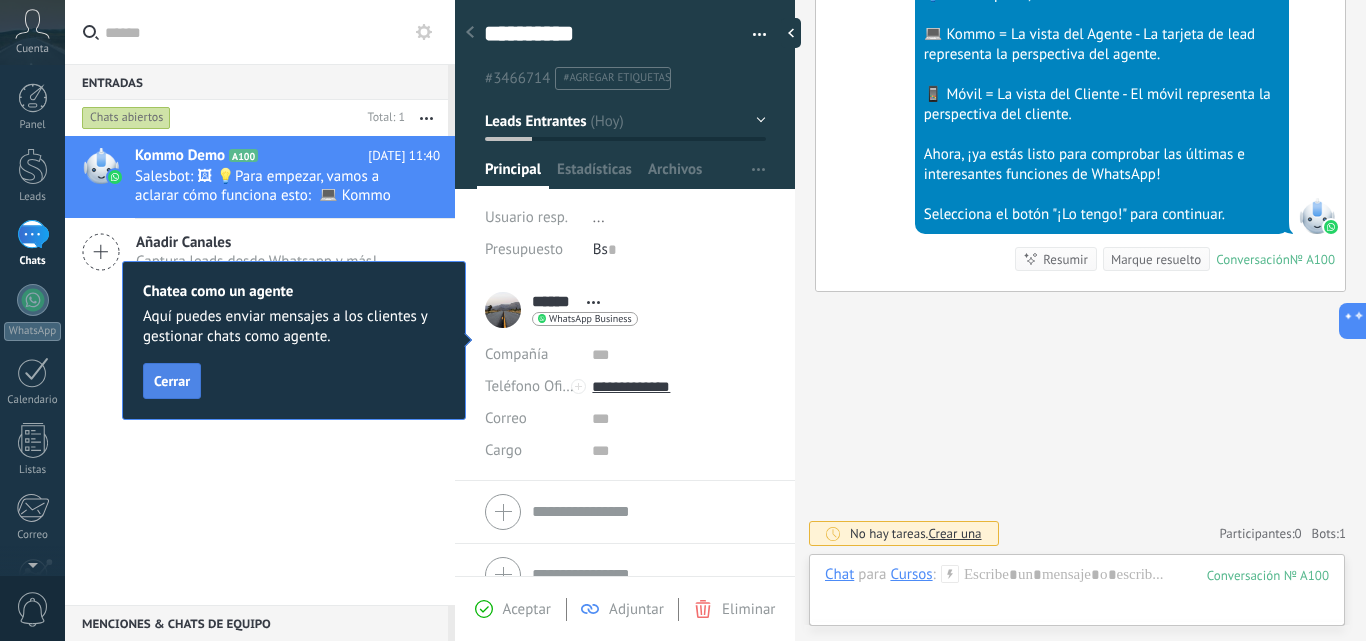 click on "Cerrar" at bounding box center [172, 381] 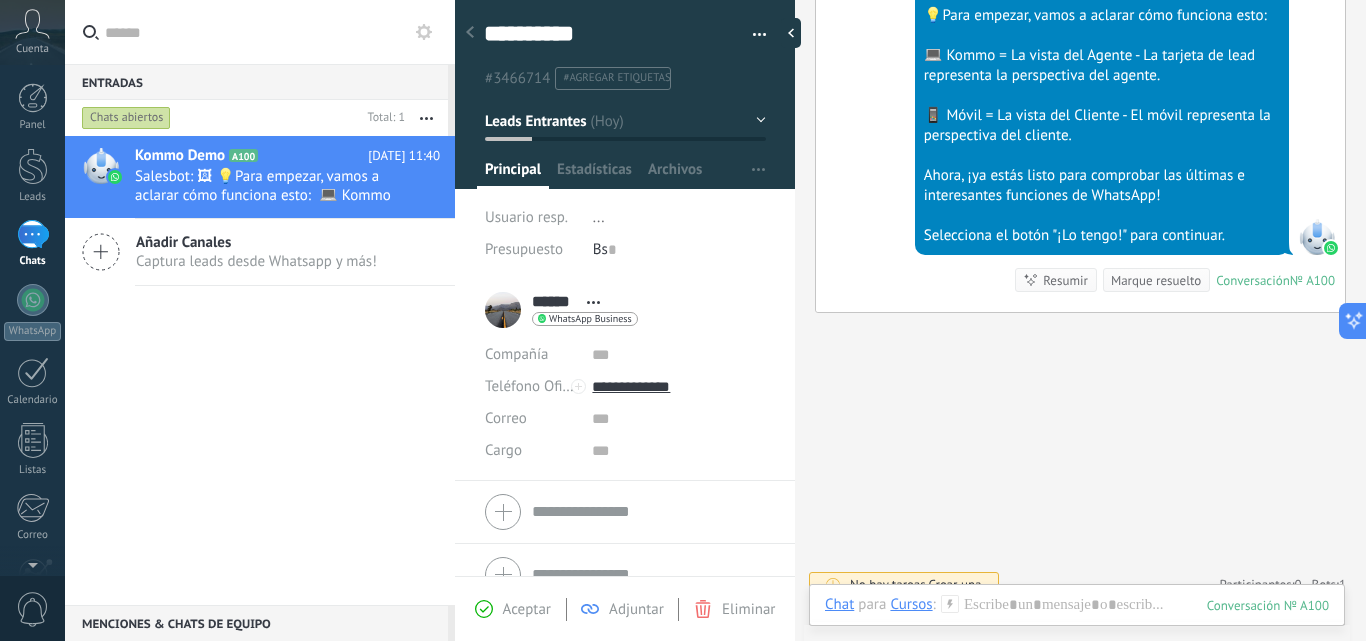 scroll, scrollTop: 821, scrollLeft: 0, axis: vertical 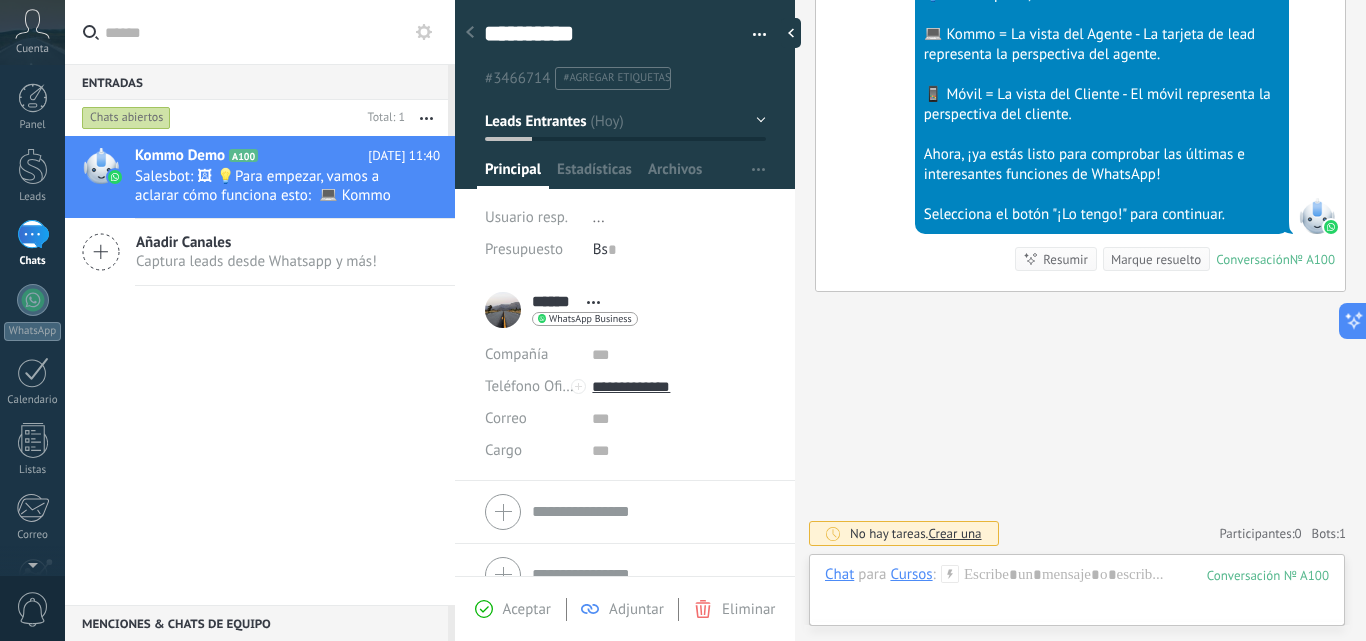 click at bounding box center [470, 33] 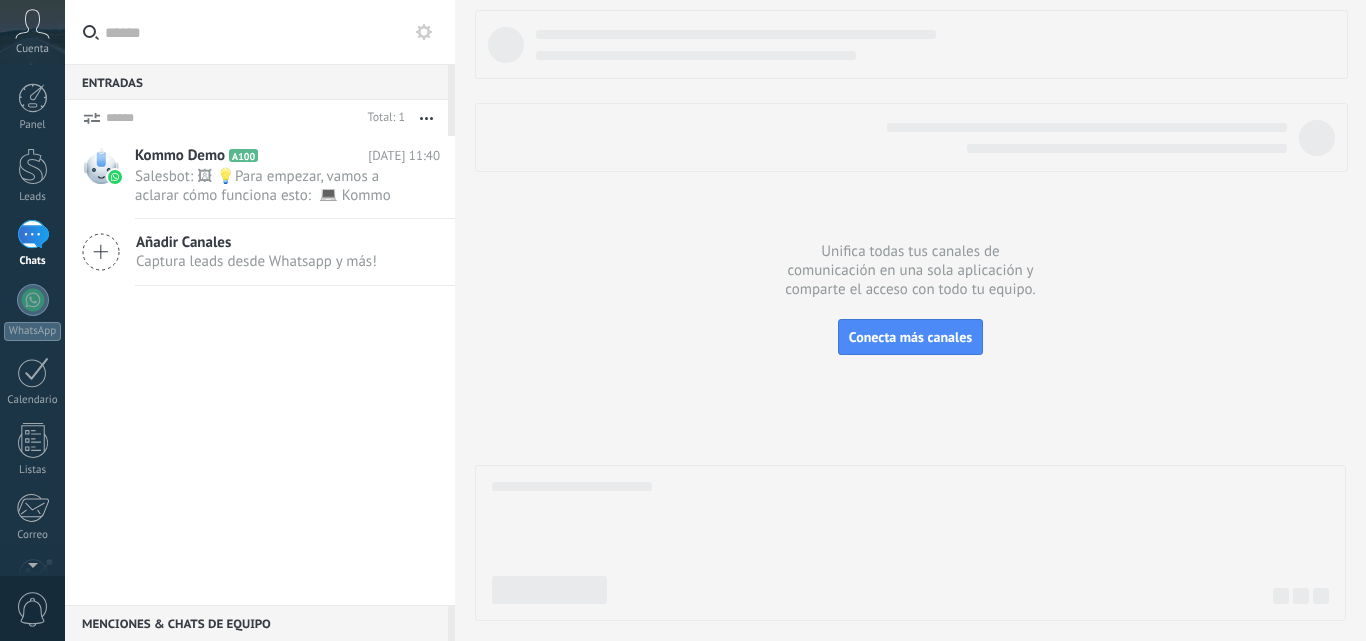 scroll, scrollTop: 0, scrollLeft: 0, axis: both 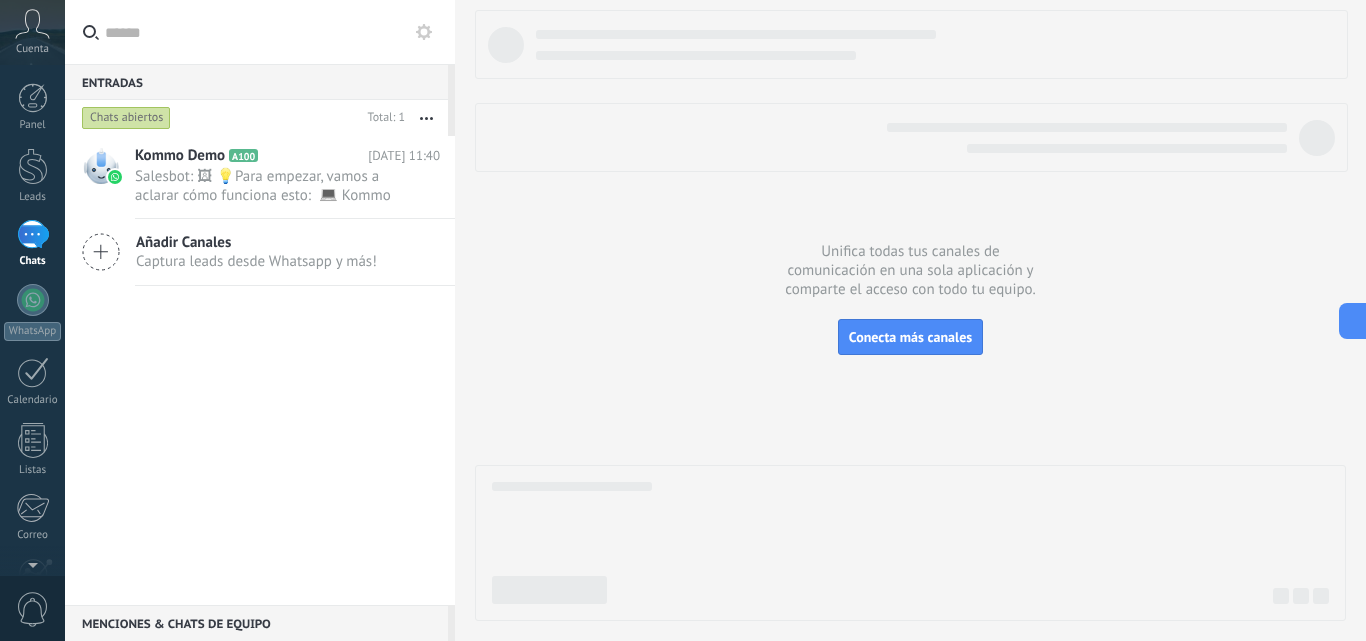 click at bounding box center (33, 234) 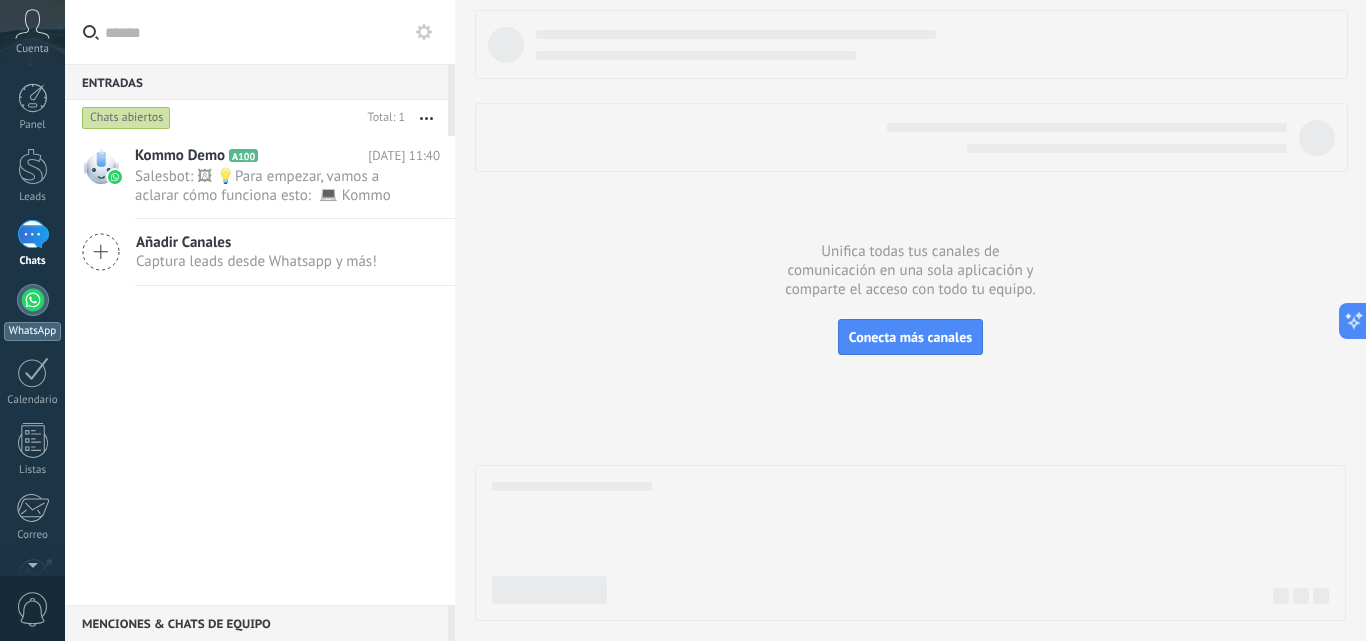 click at bounding box center (33, 300) 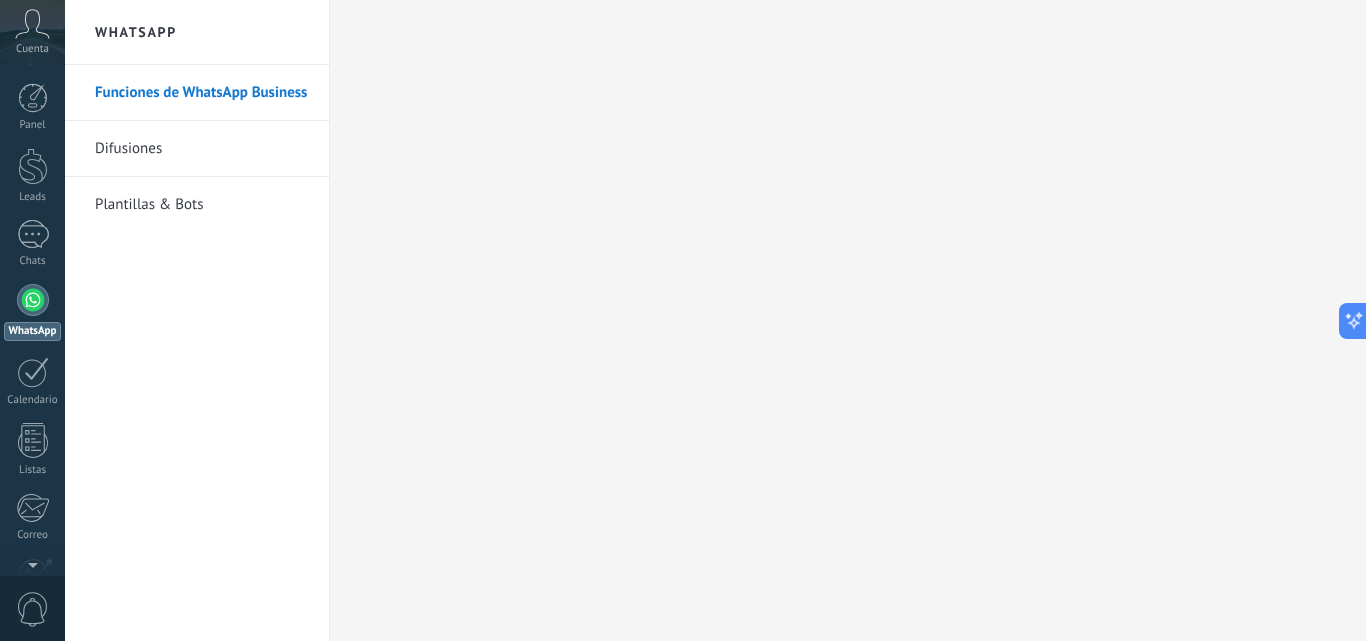 click on "Funciones de WhatsApp Business" at bounding box center (202, 93) 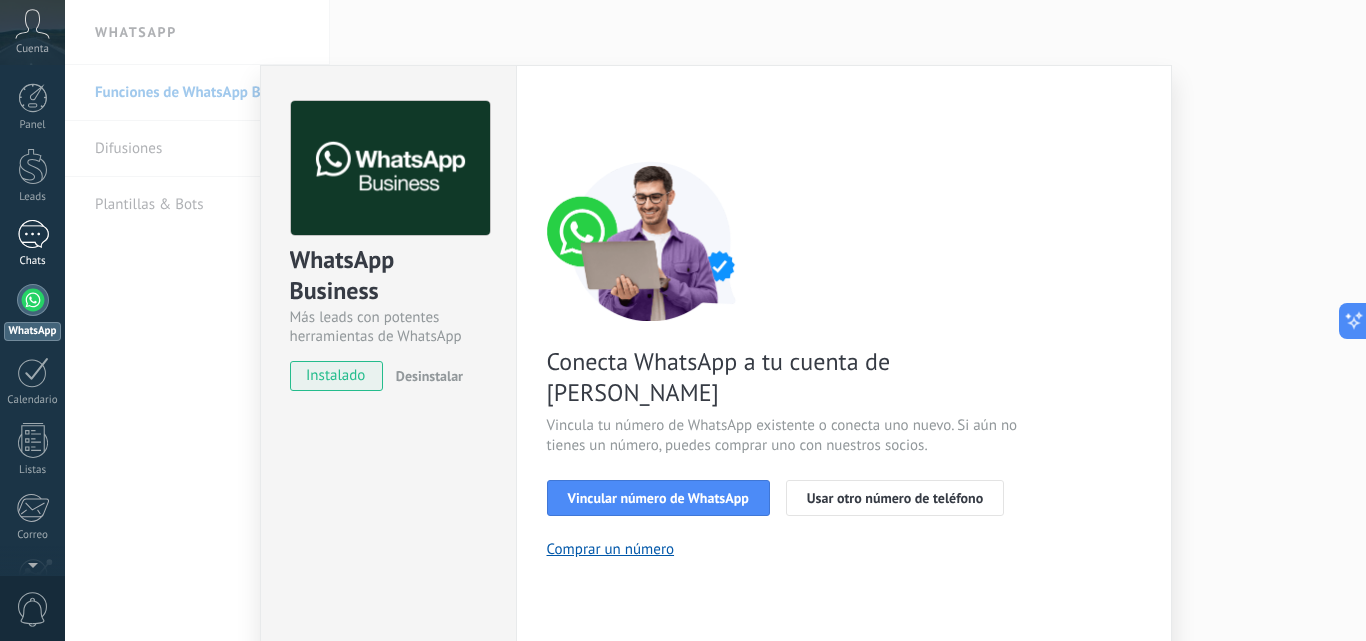 click on "Chats" at bounding box center [32, 244] 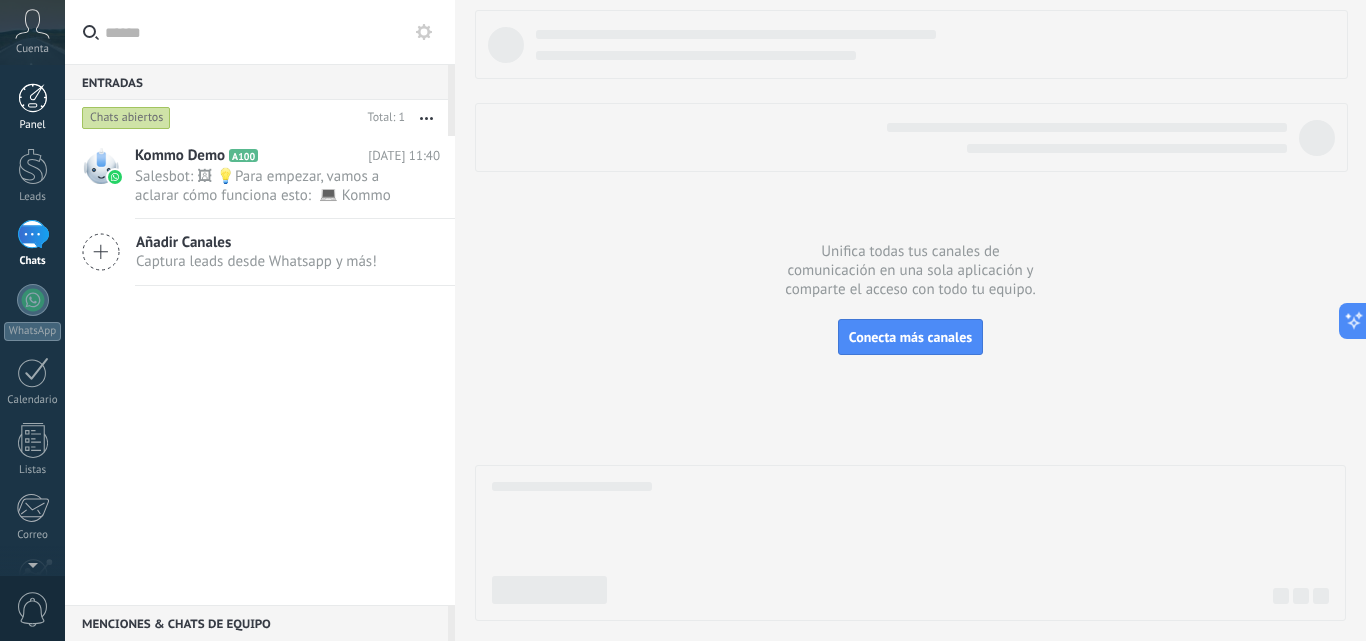 click at bounding box center (33, 98) 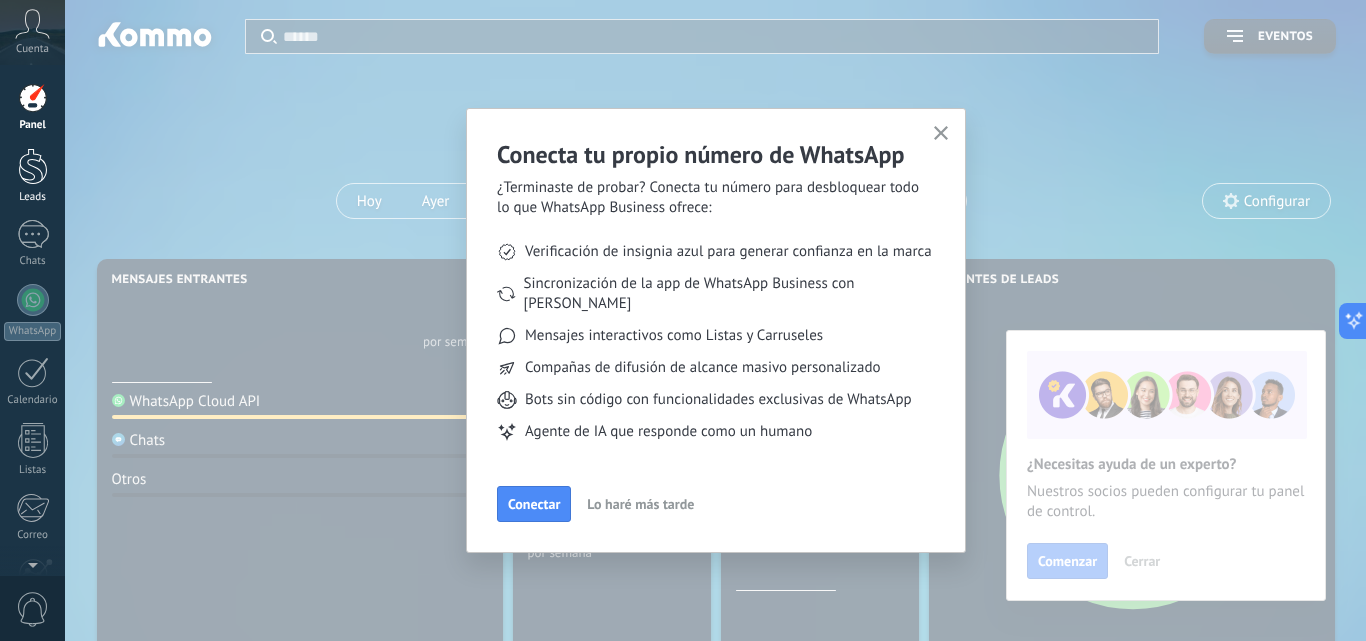 click at bounding box center [33, 166] 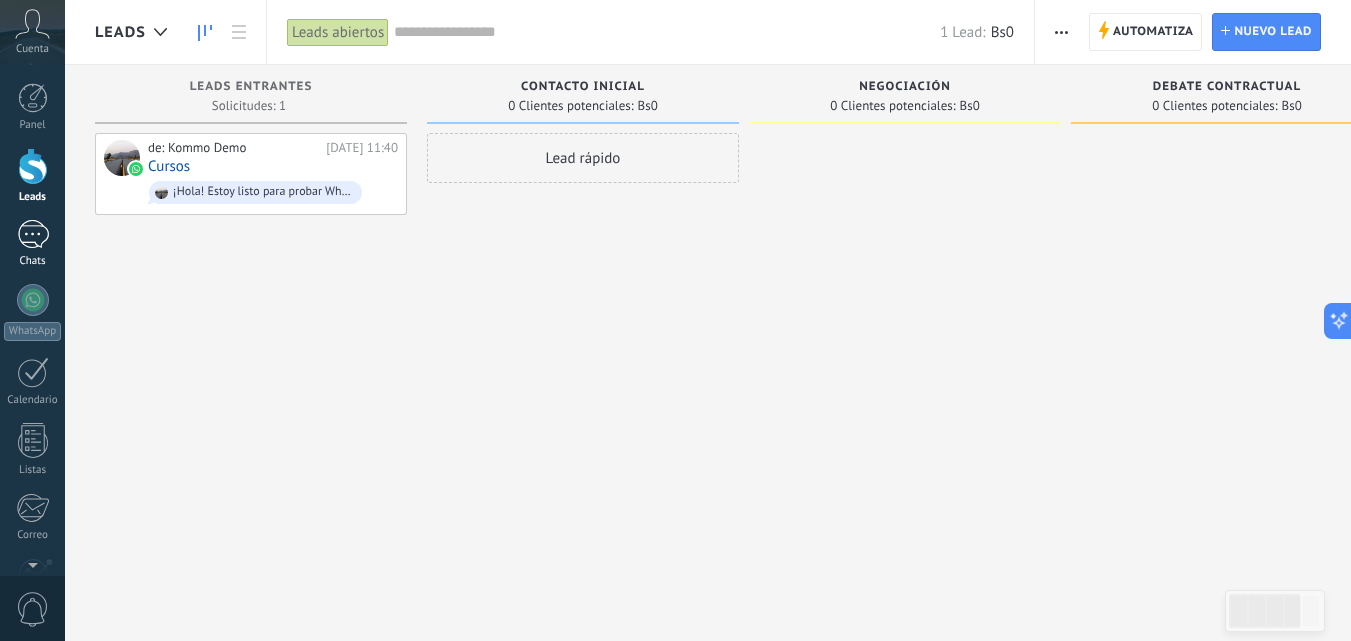click at bounding box center (33, 234) 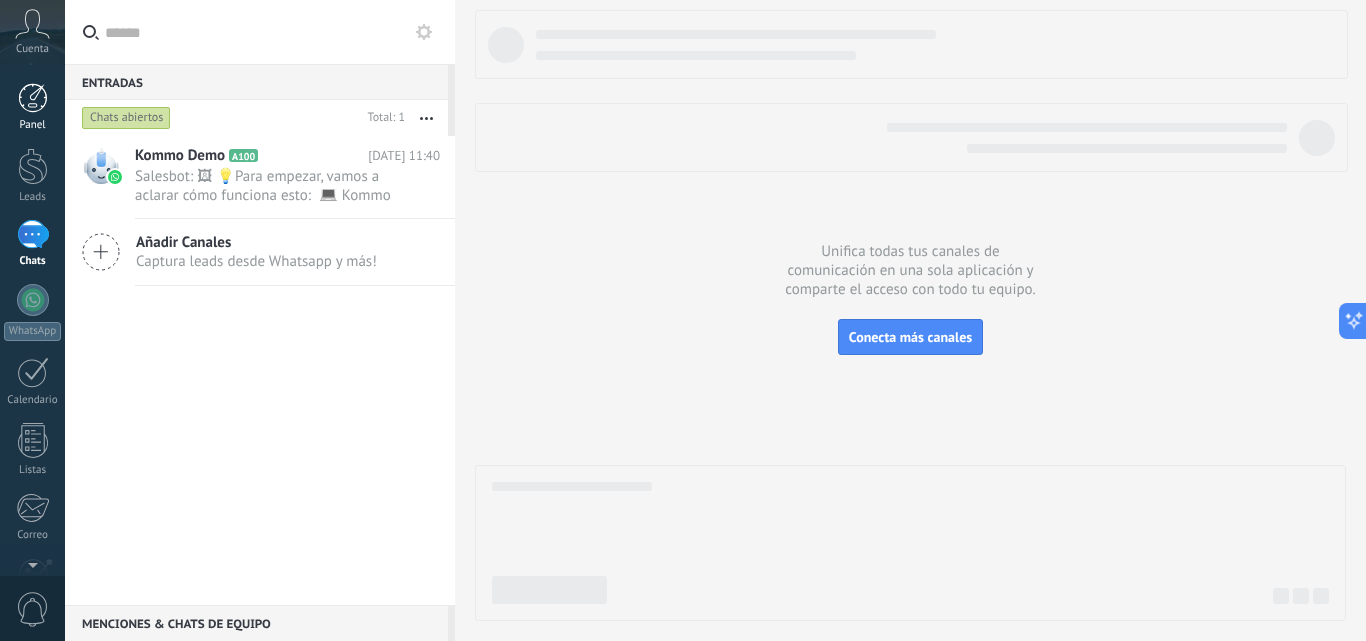 click at bounding box center [33, 98] 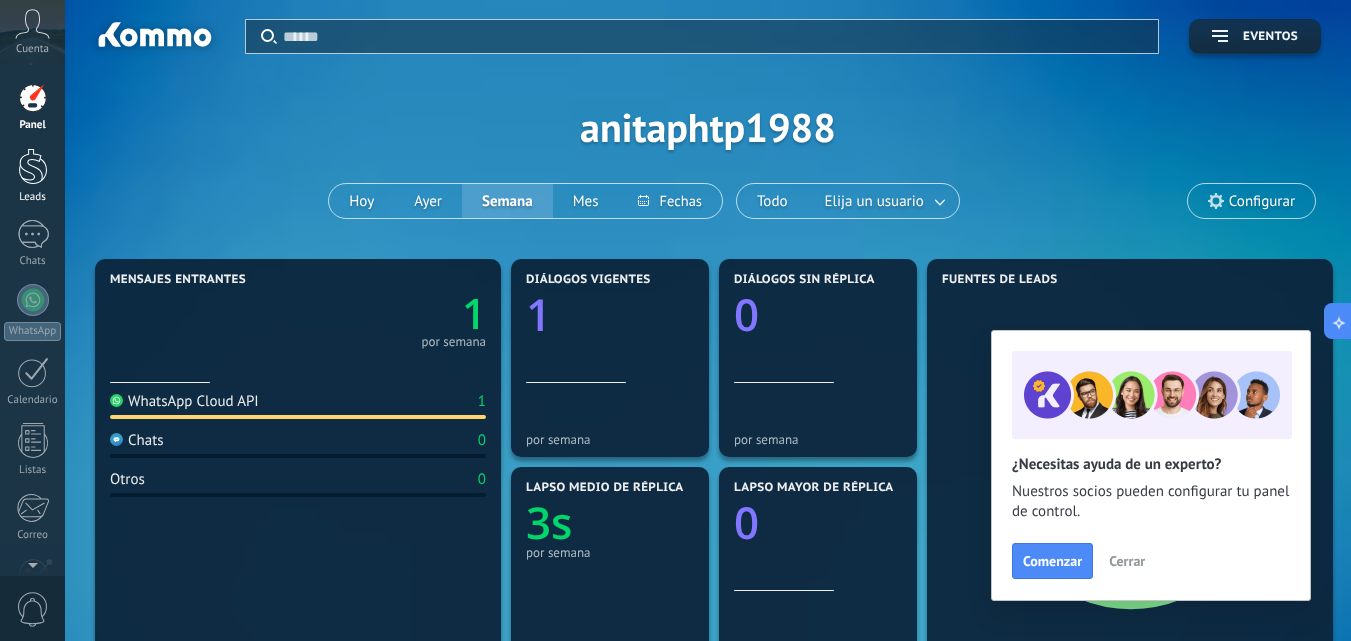 click at bounding box center (33, 166) 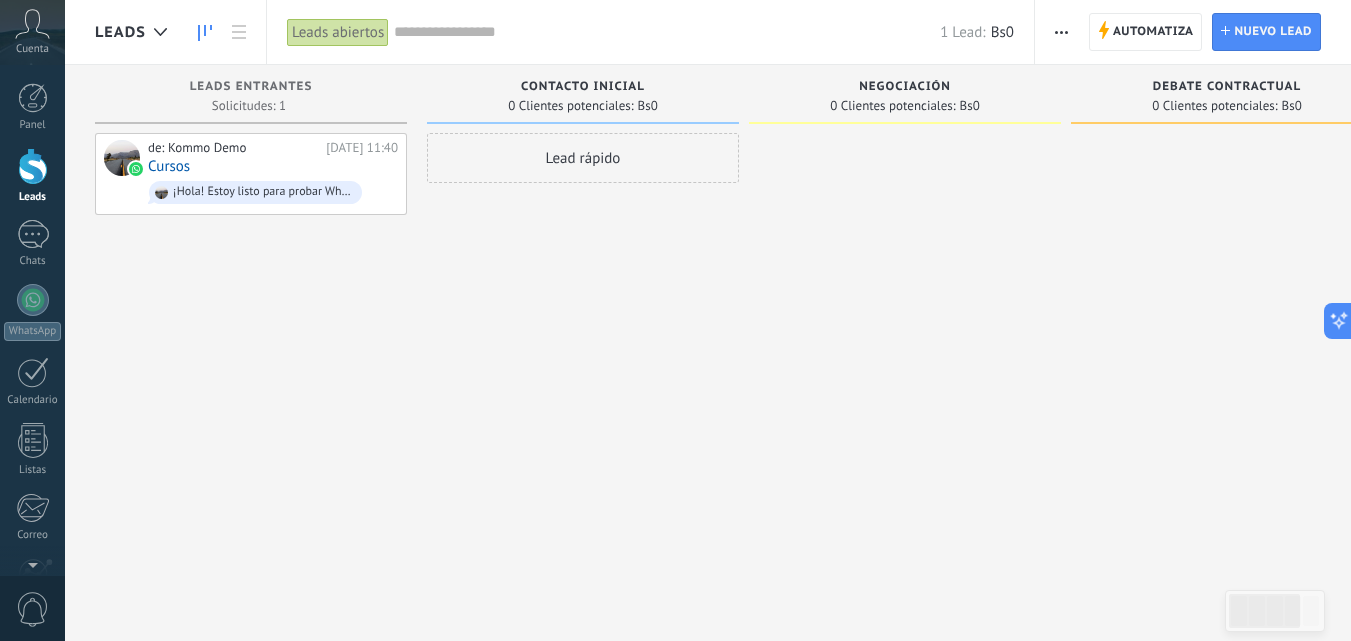 click at bounding box center [1061, 32] 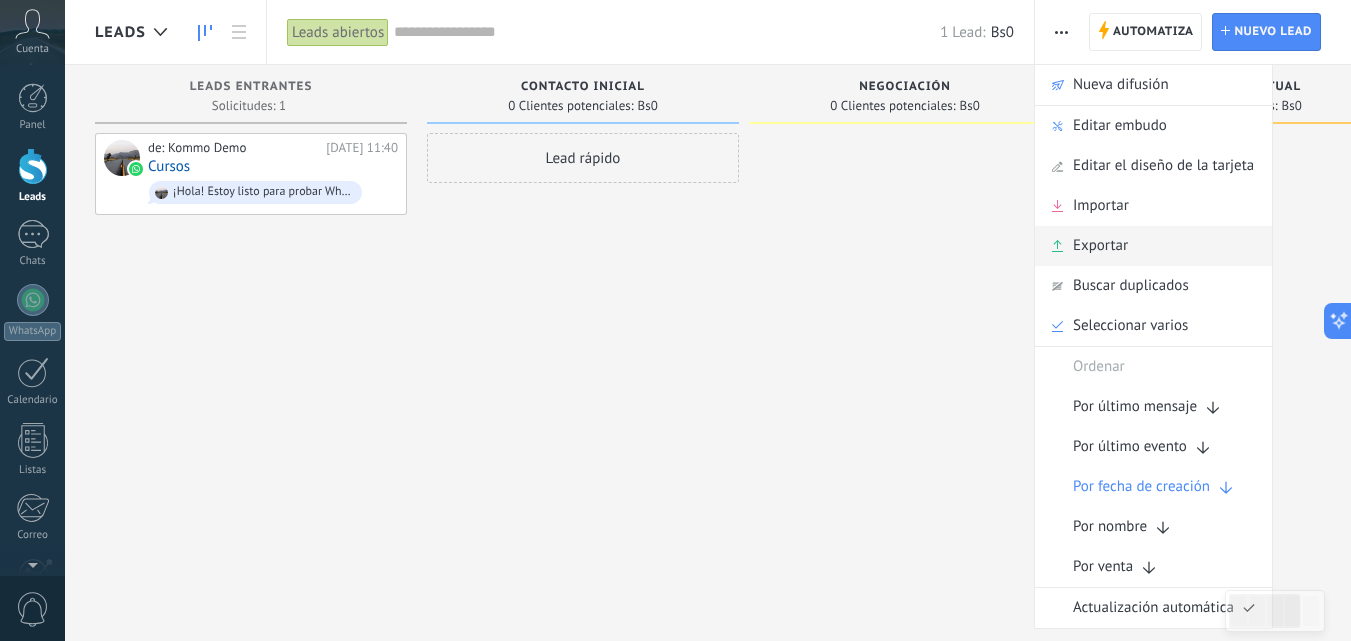 click on "Exportar" at bounding box center (1100, 246) 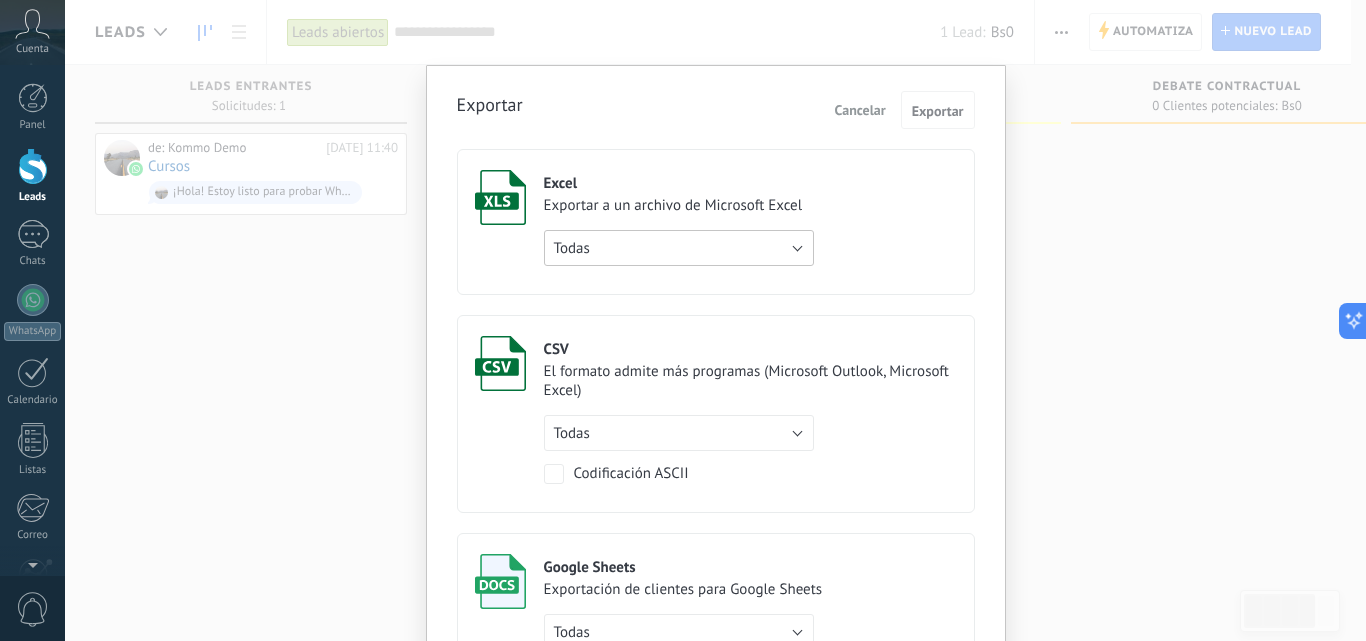 click on "Todas" at bounding box center (679, 248) 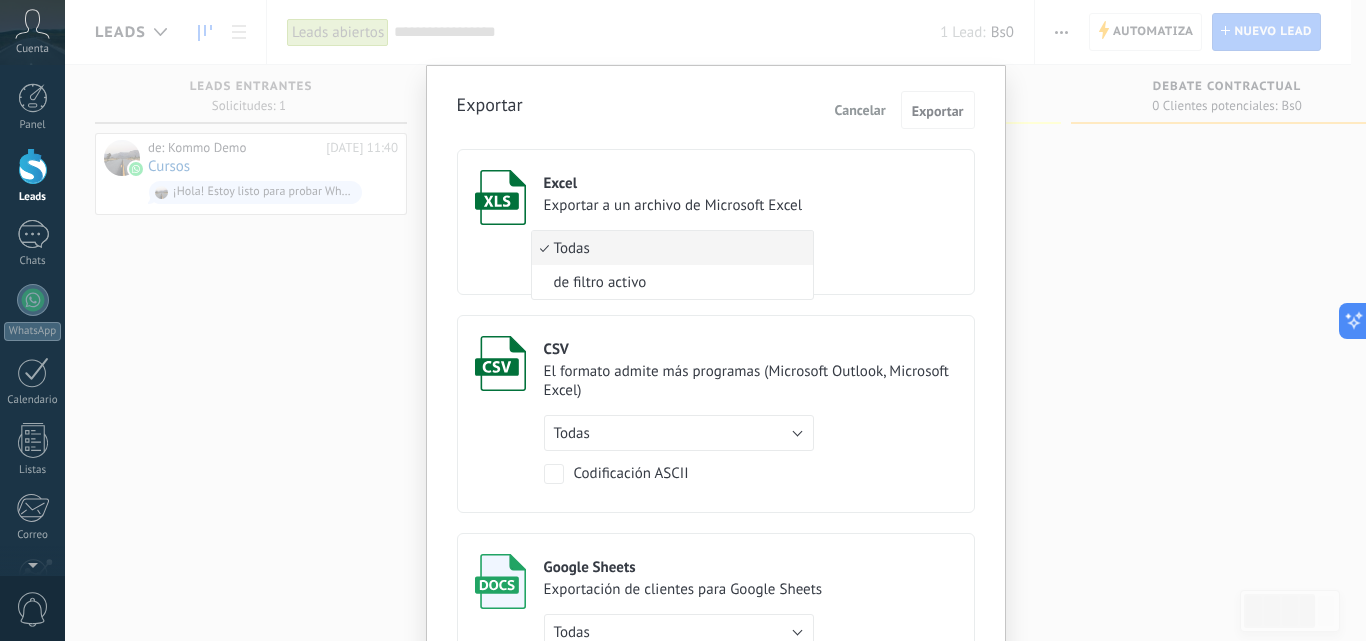 click on "Excel Exportar  a un archivo de Microsoft Excel Todas   de filtro activo Todas" at bounding box center (716, 222) 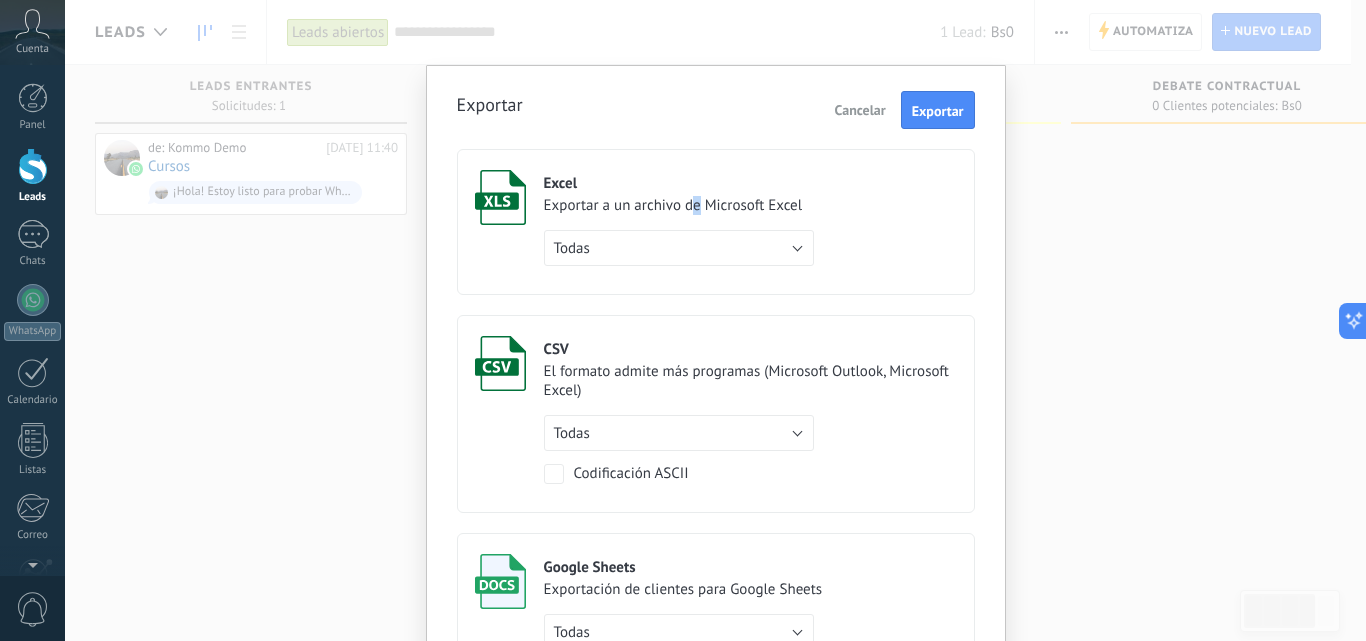 click on "Exportar  a un archivo de Microsoft Excel" at bounding box center [679, 205] 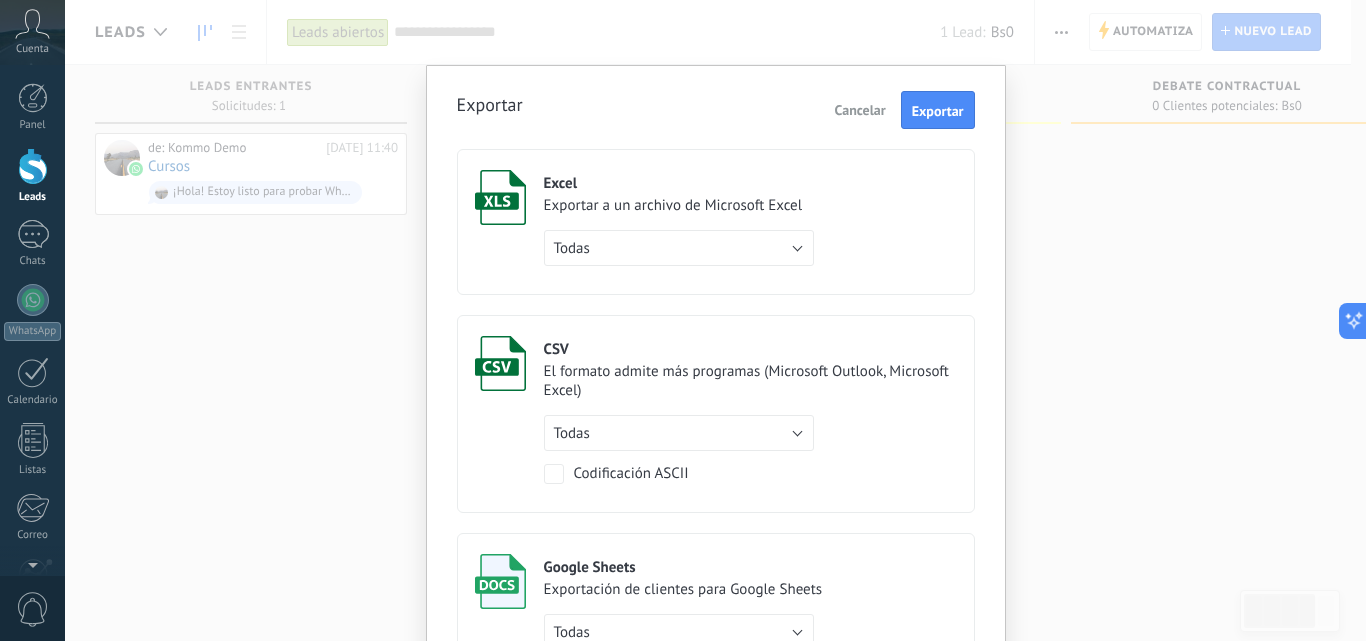 click on "Excel Exportar  a un archivo de Microsoft Excel Todas   de filtro activo Todas" at bounding box center (679, 218) 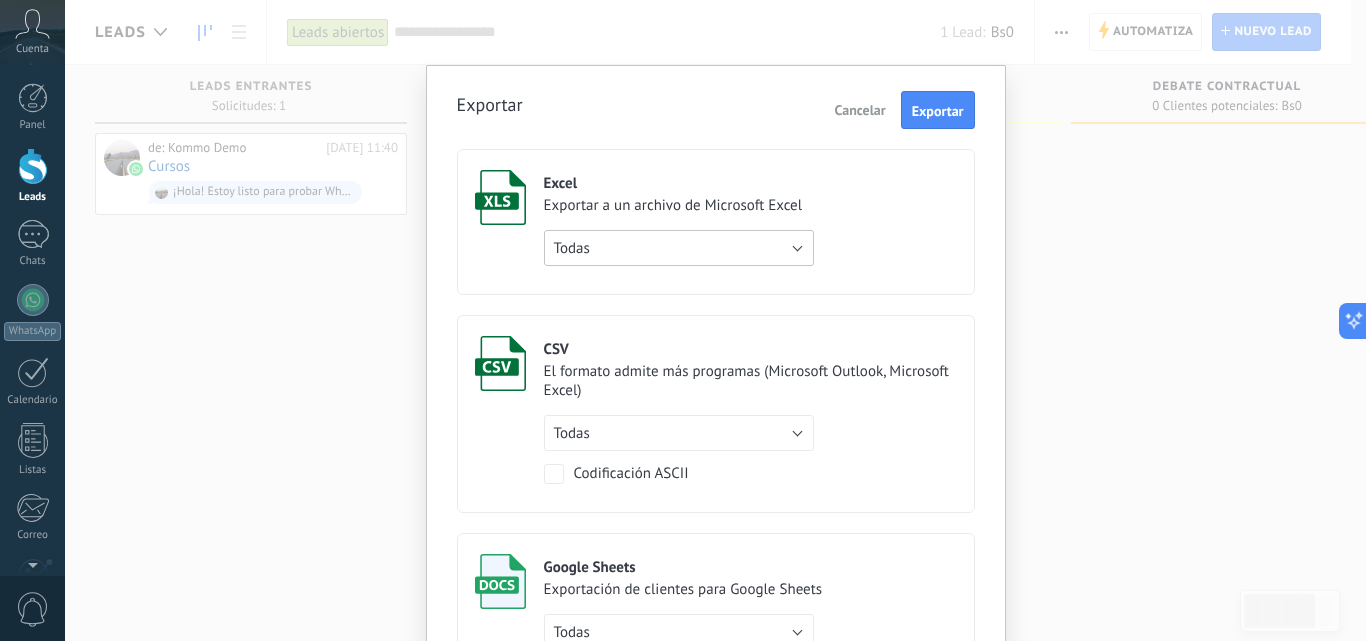 click on "Todas" at bounding box center [679, 248] 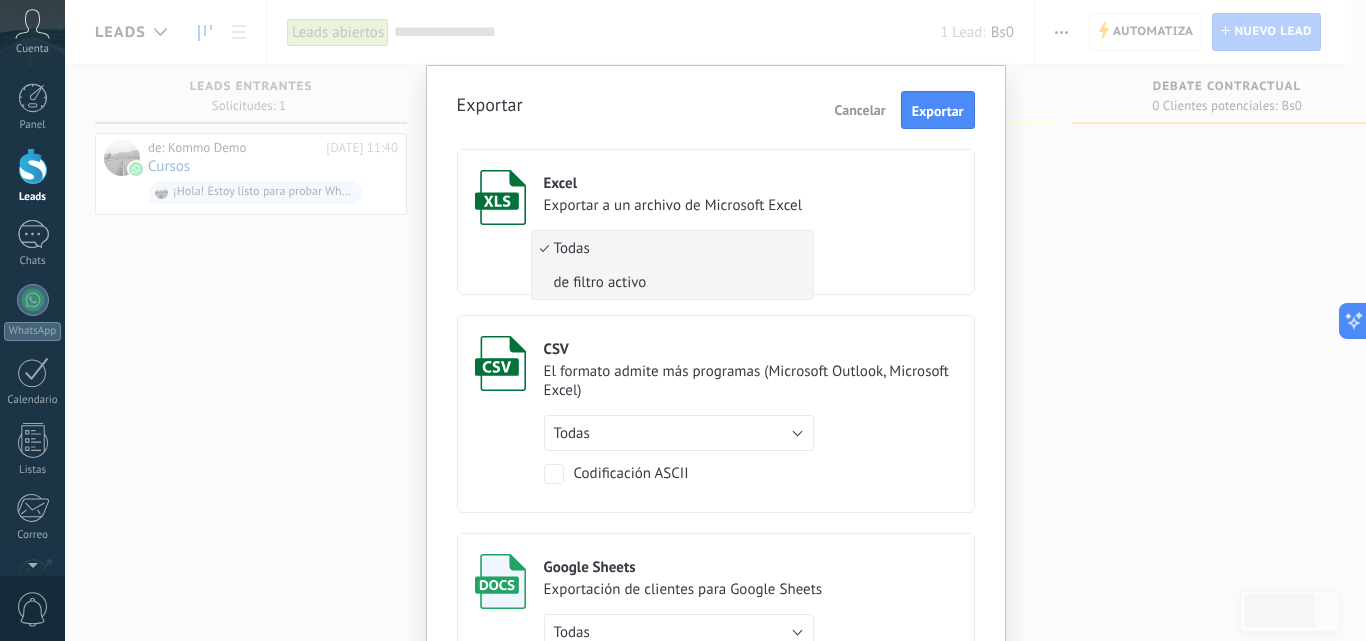 click on "de filtro activo" at bounding box center (669, 282) 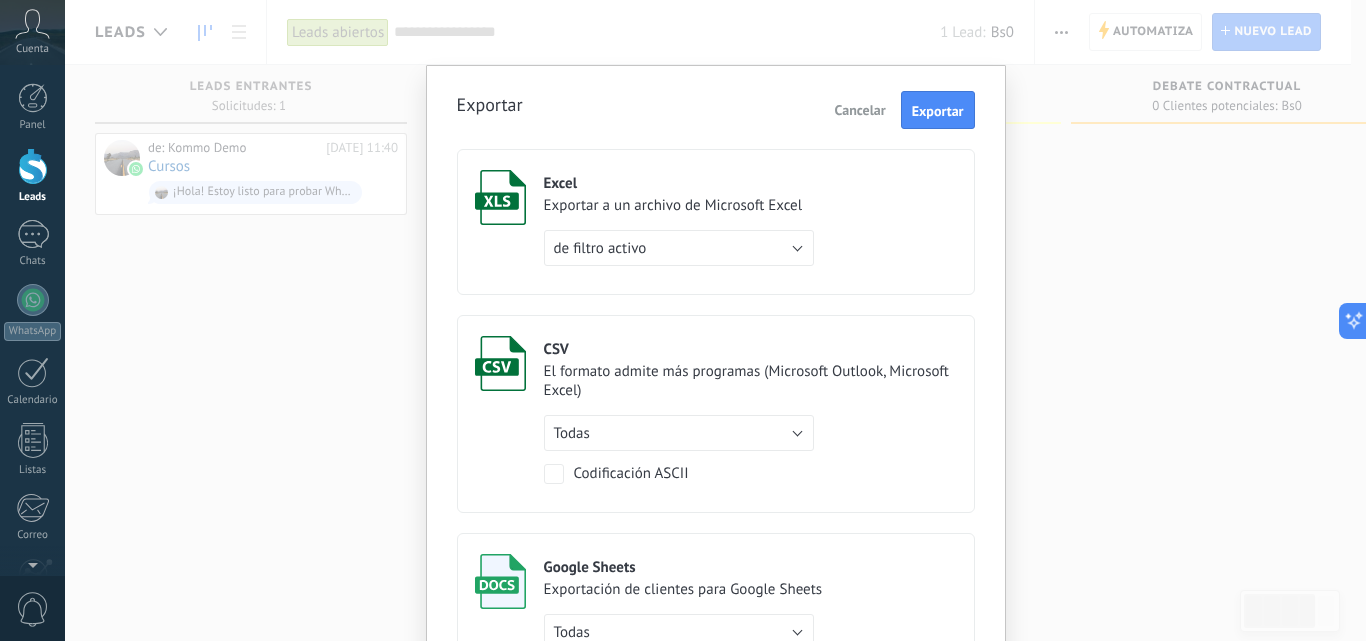 click on "Cancelar" at bounding box center [860, 110] 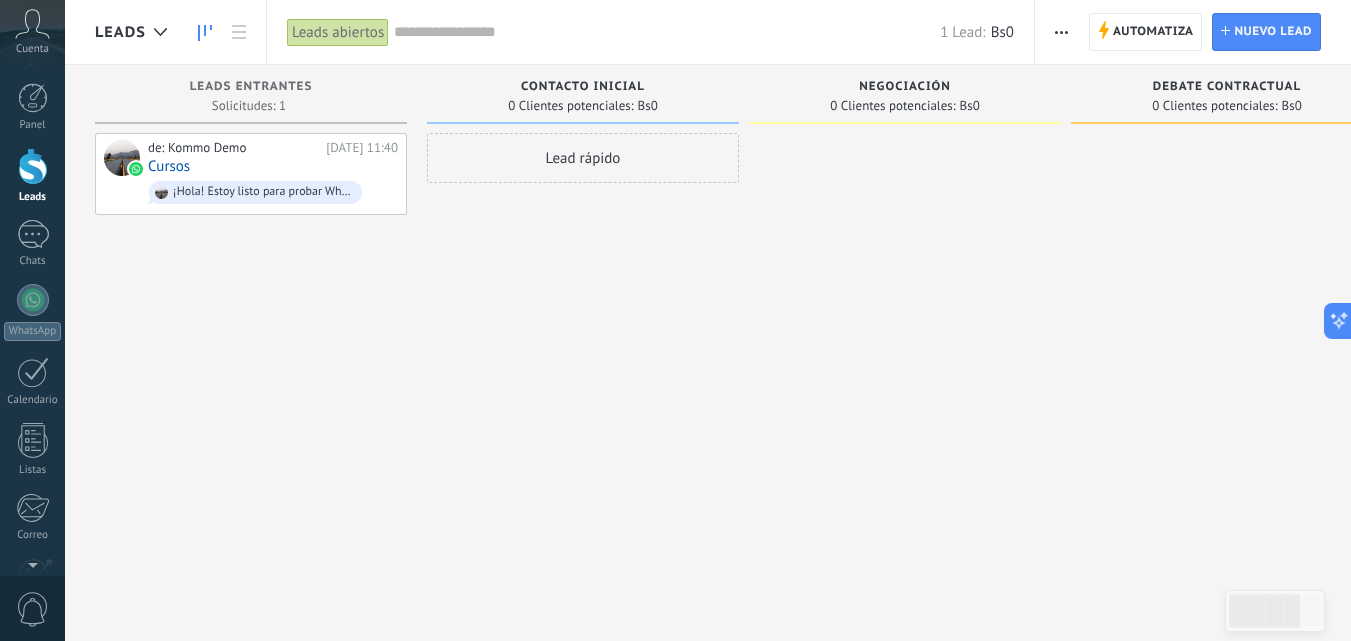 click at bounding box center (1061, 32) 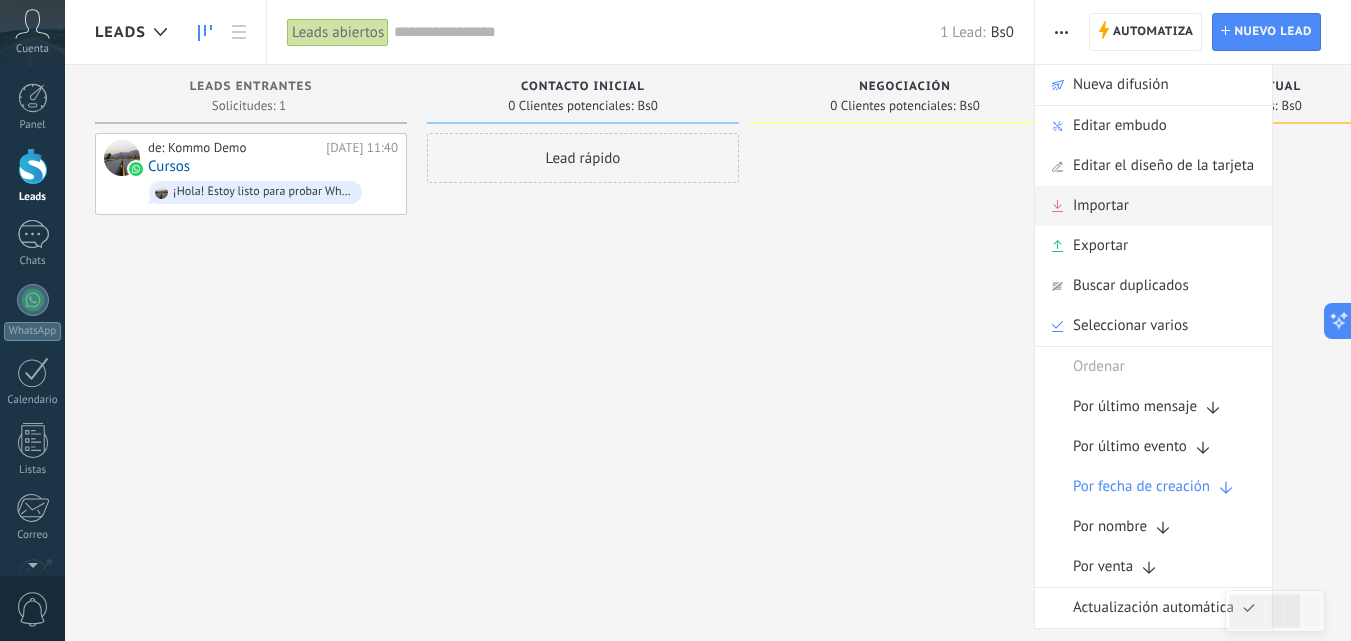 click on "Importar" at bounding box center (1101, 206) 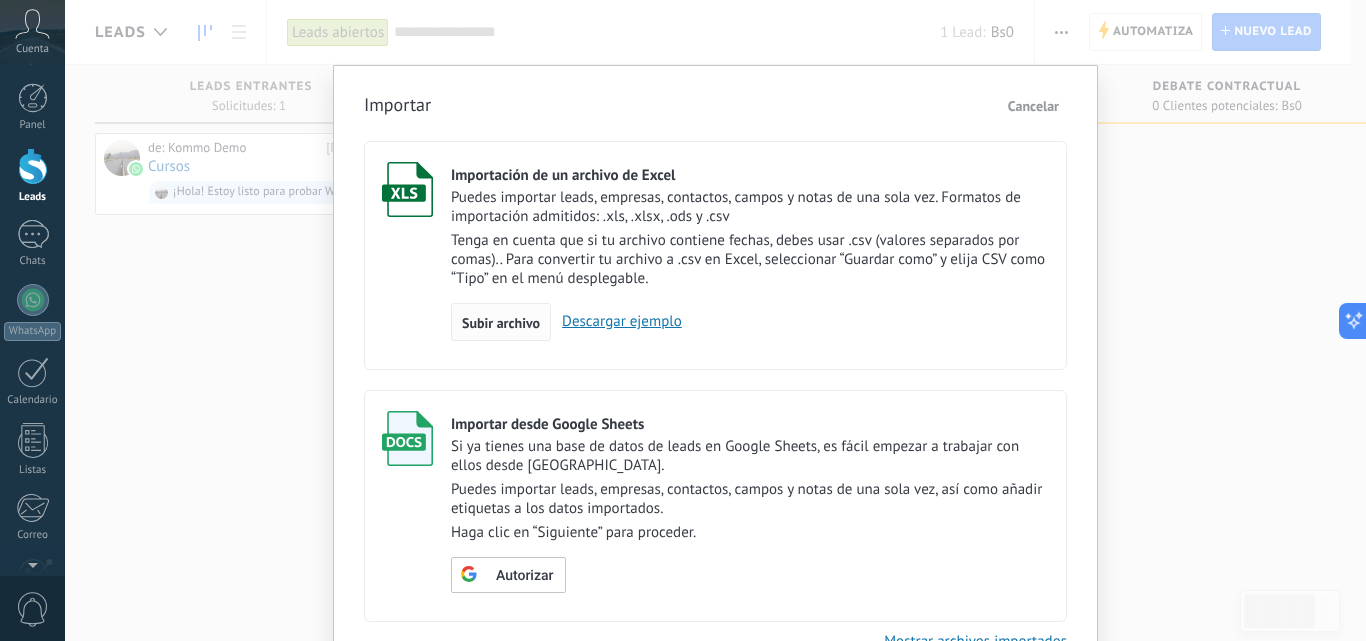 click on "Subir archivo" at bounding box center [501, 322] 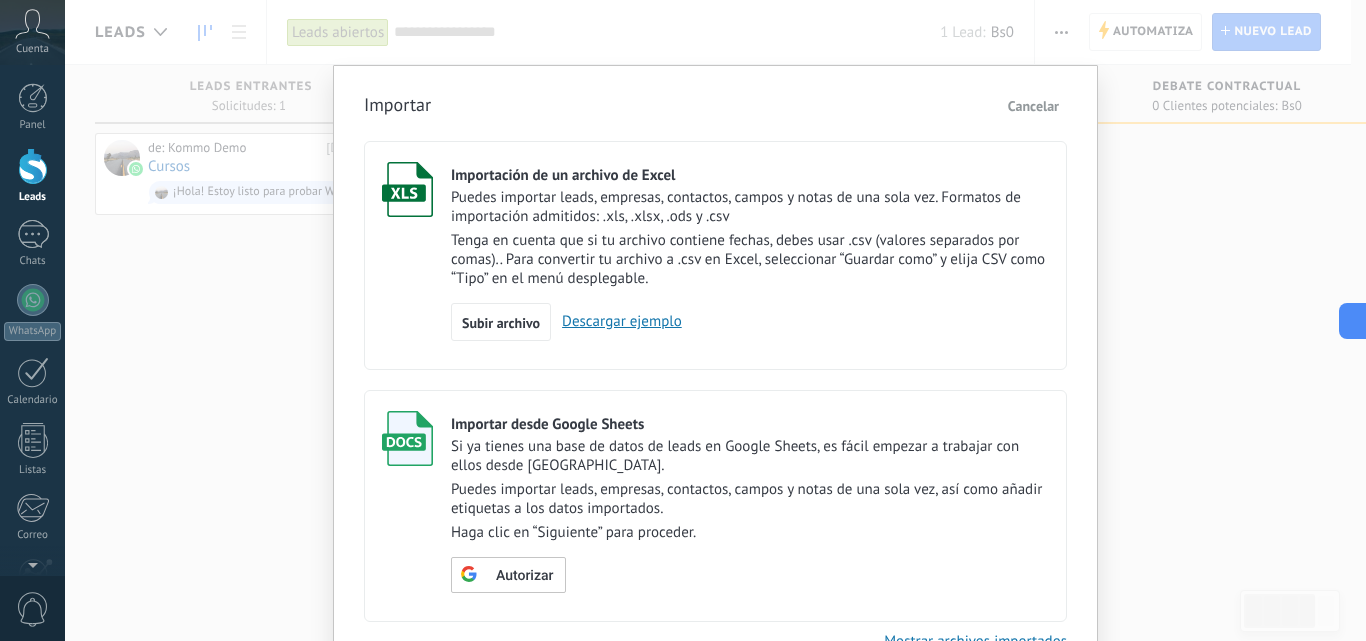click on "Importar Cancelar Importación de un archivo de Excel Puedes importar leads, empresas, contactos, campos y notas de una sola vez. Formatos de importación admitidos: .xls, .xlsx, .ods y .csv Tenga en cuenta que si tu archivo contiene fechas, debes usar .csv (valores separados por comas).. Para convertir tu archivo a .csv en Excel, seleccionar “Guardar como” y elija CSV como “Tipo” en el menú desplegable. Subir archivo Descargar ejemplo Importar desde Google Sheets Si ya tienes una base de datos de leads en Google Sheets, es fácil empezar a trabajar con ellos desde Kommo. Puedes importar leads, empresas, contactos, campos y notas de una sola vez, así como añadir etiquetas a los datos importados. Haga clic en “Siguiente” para proceder. Autorizar Mostrar archivos importados" at bounding box center (715, 320) 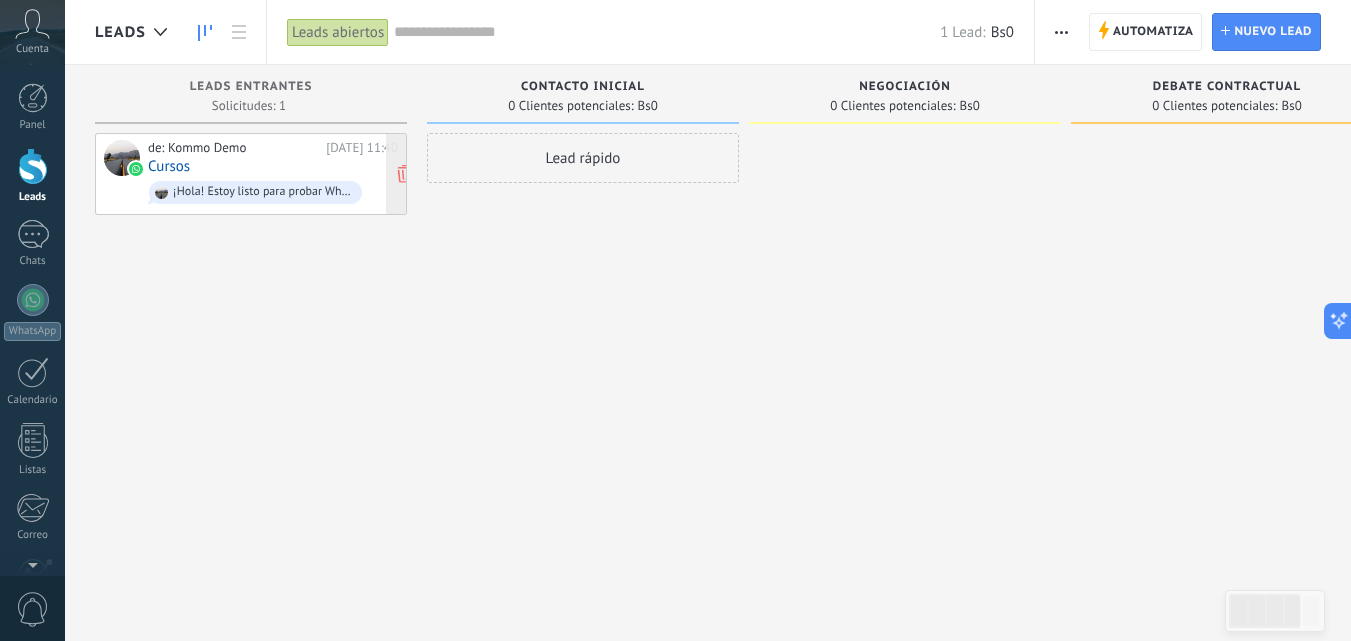 click on "Cursos" at bounding box center [169, 166] 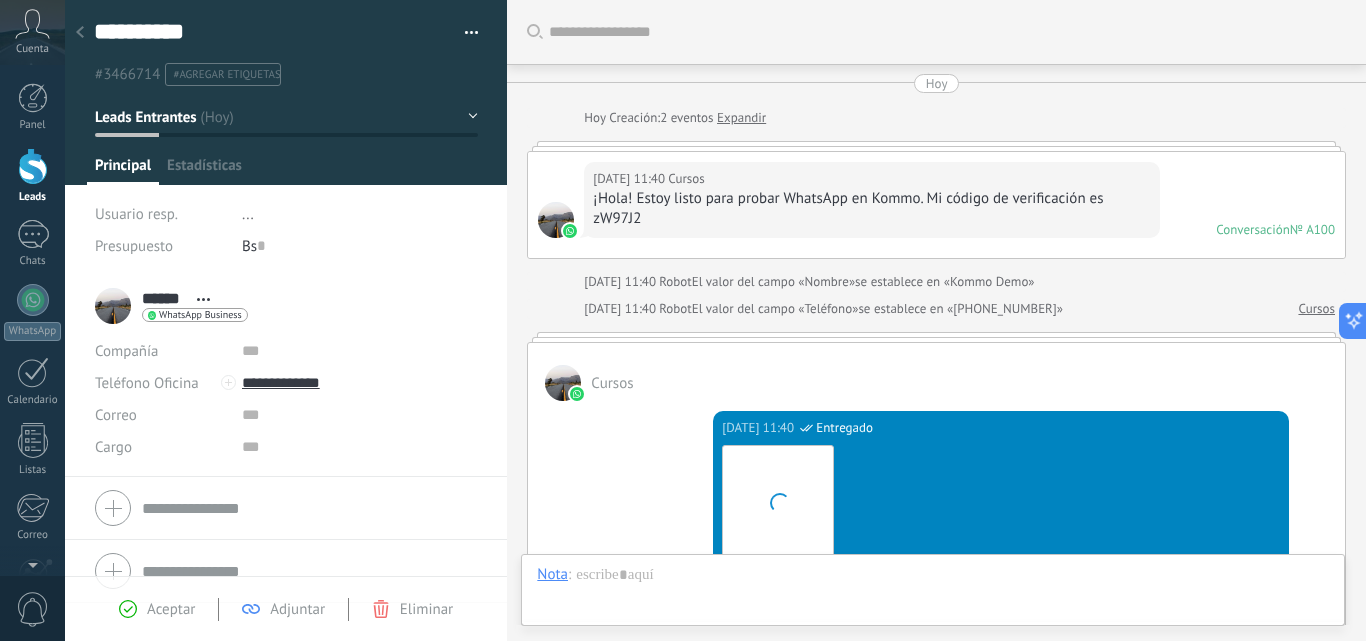 scroll, scrollTop: 764, scrollLeft: 0, axis: vertical 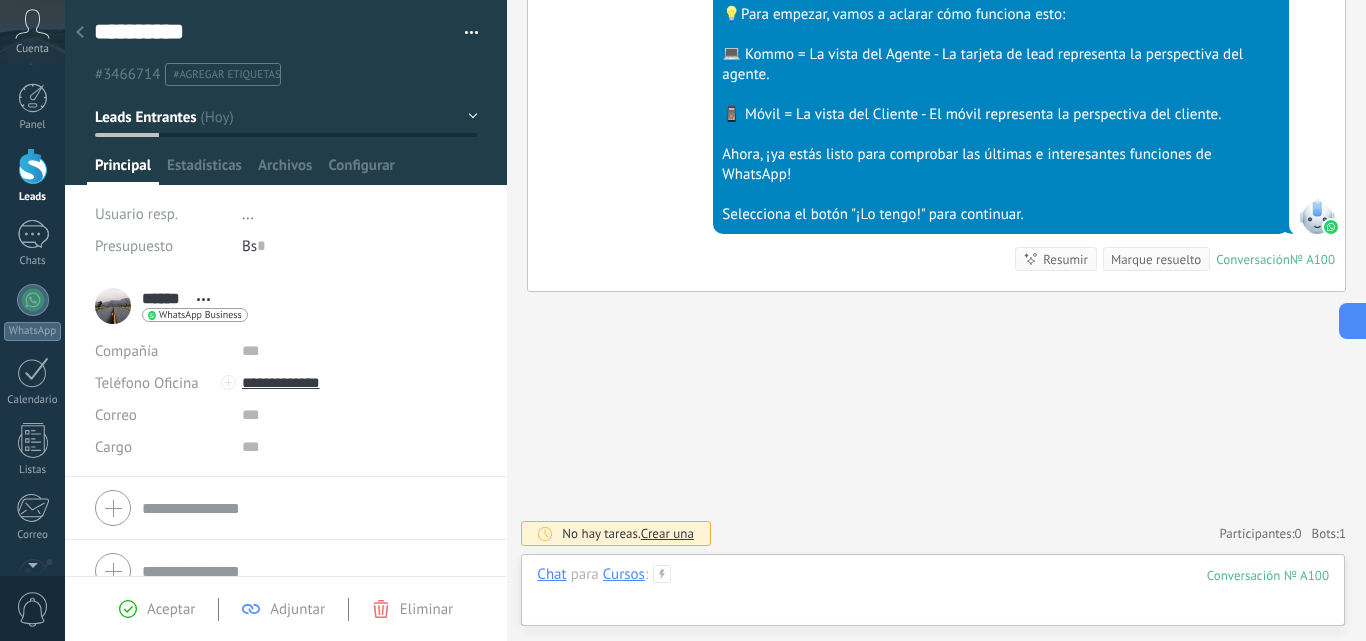 click at bounding box center (933, 595) 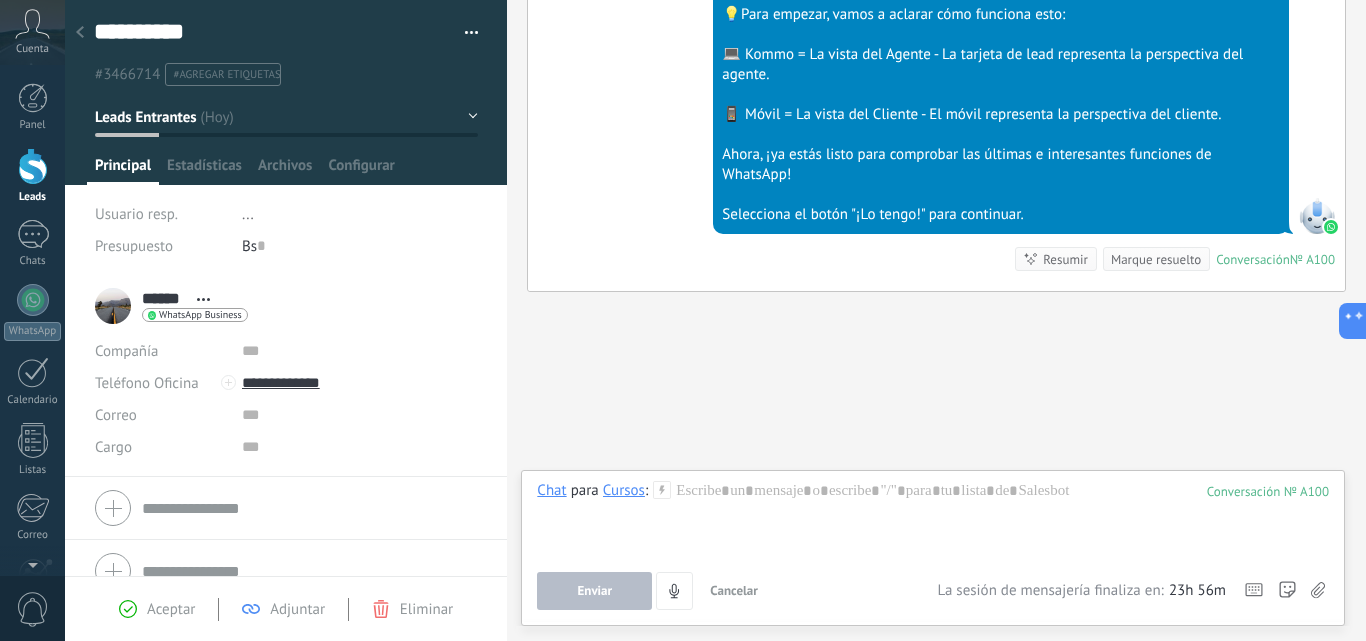 click on "Cancelar" at bounding box center [734, 590] 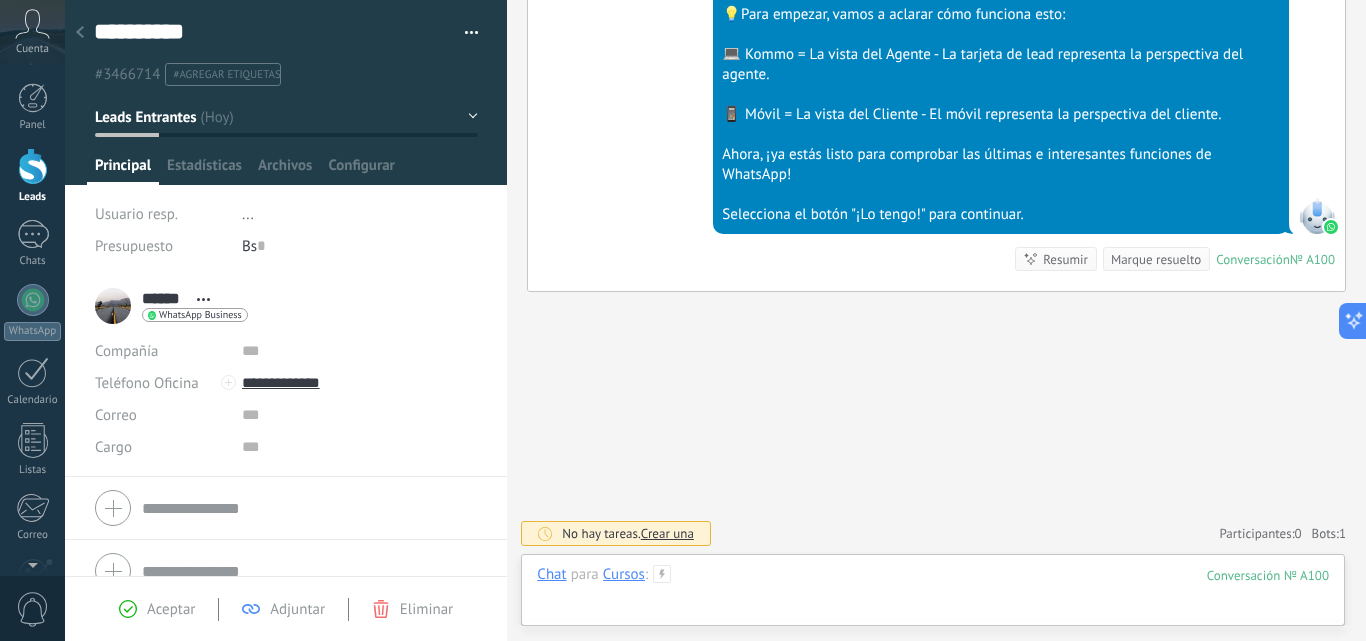 click at bounding box center (933, 595) 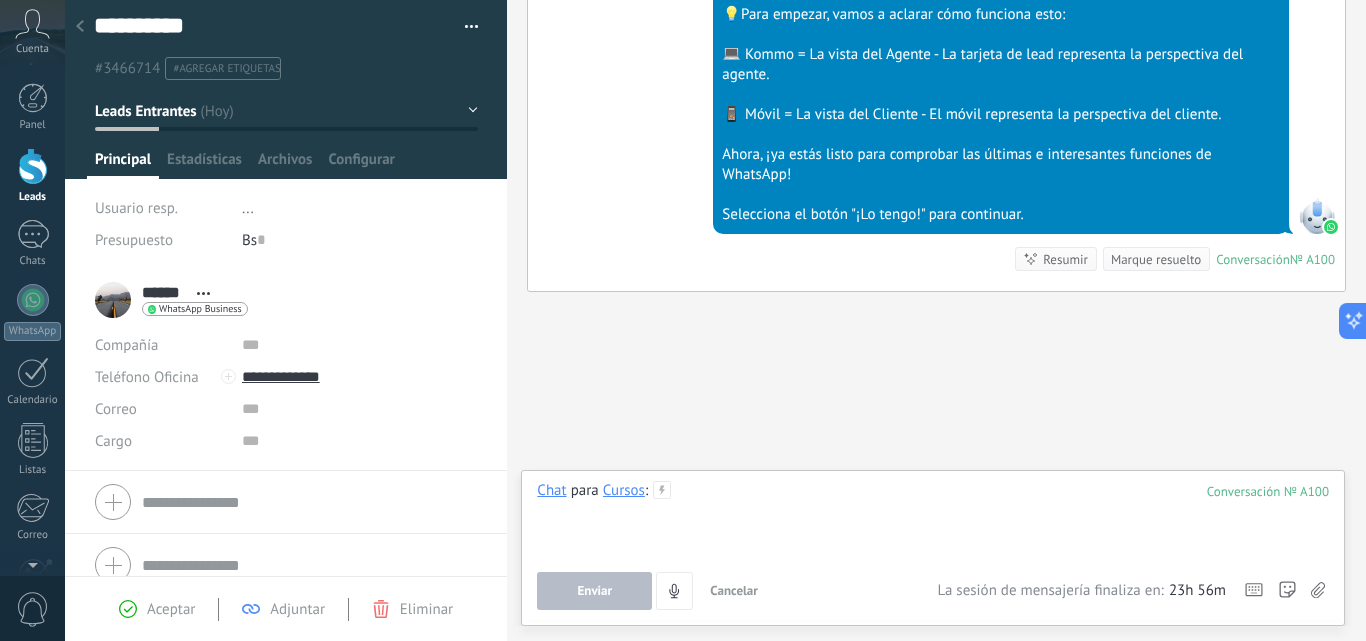 scroll, scrollTop: 0, scrollLeft: 0, axis: both 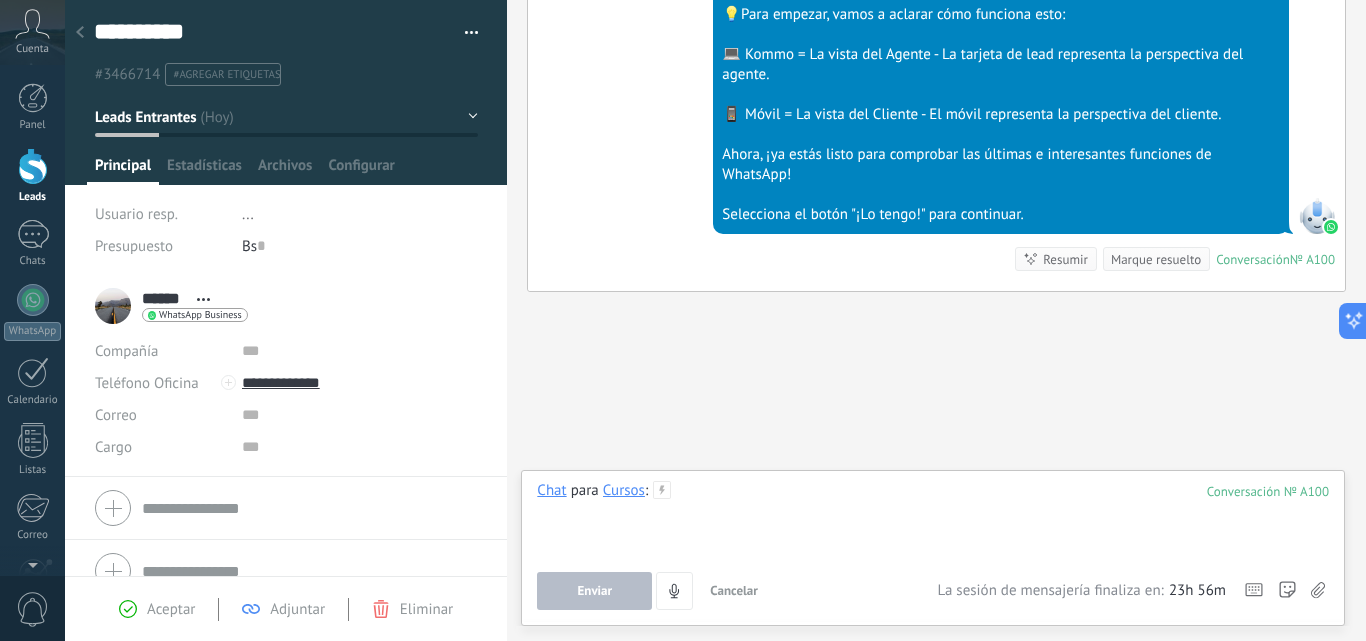 click at bounding box center [933, 519] 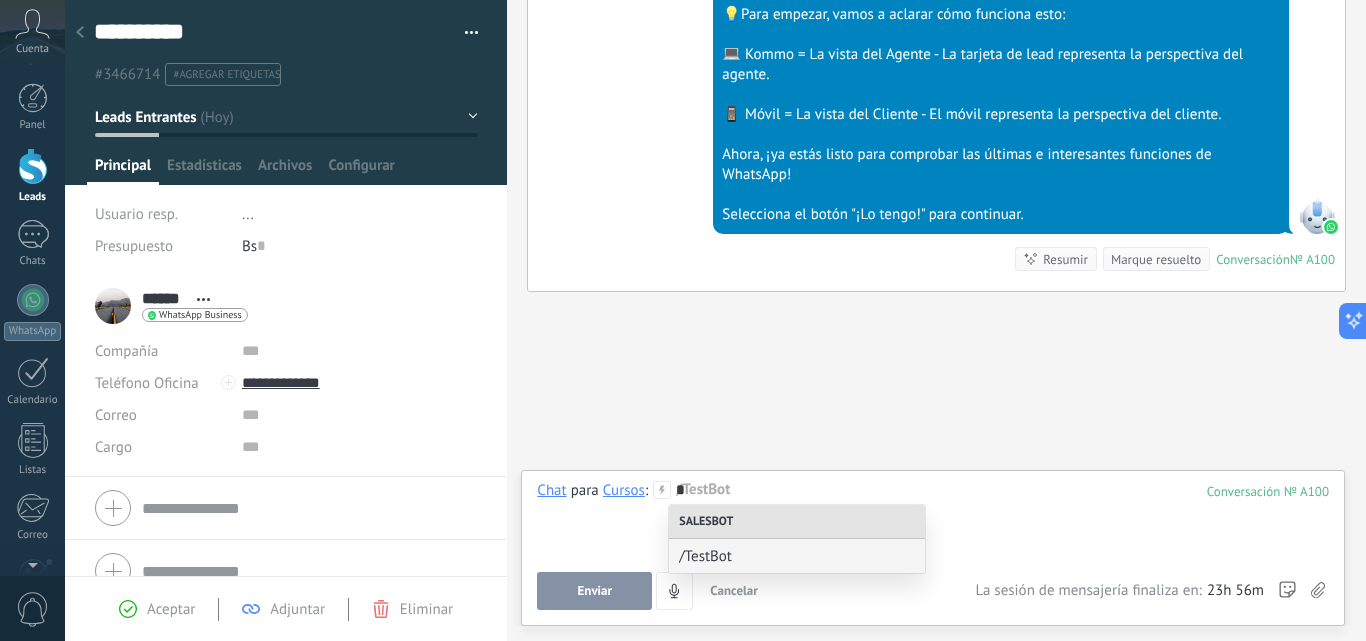 click on "*" at bounding box center (933, 519) 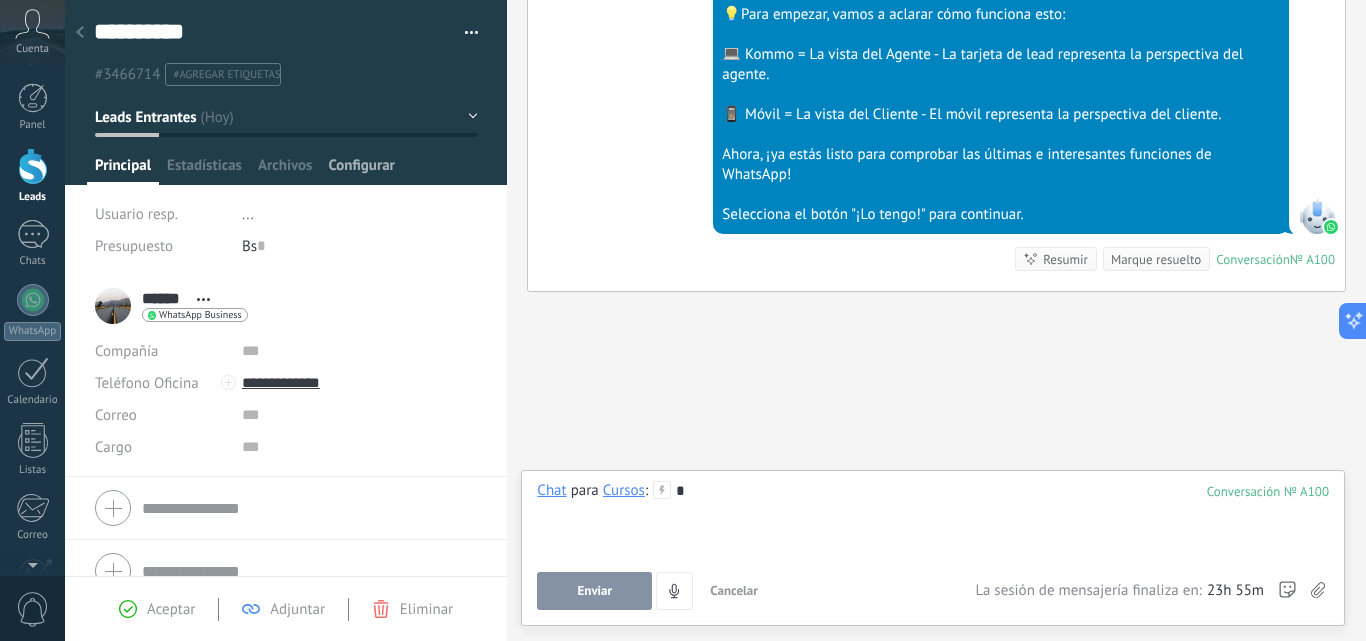 click on "Configurar" at bounding box center (361, 170) 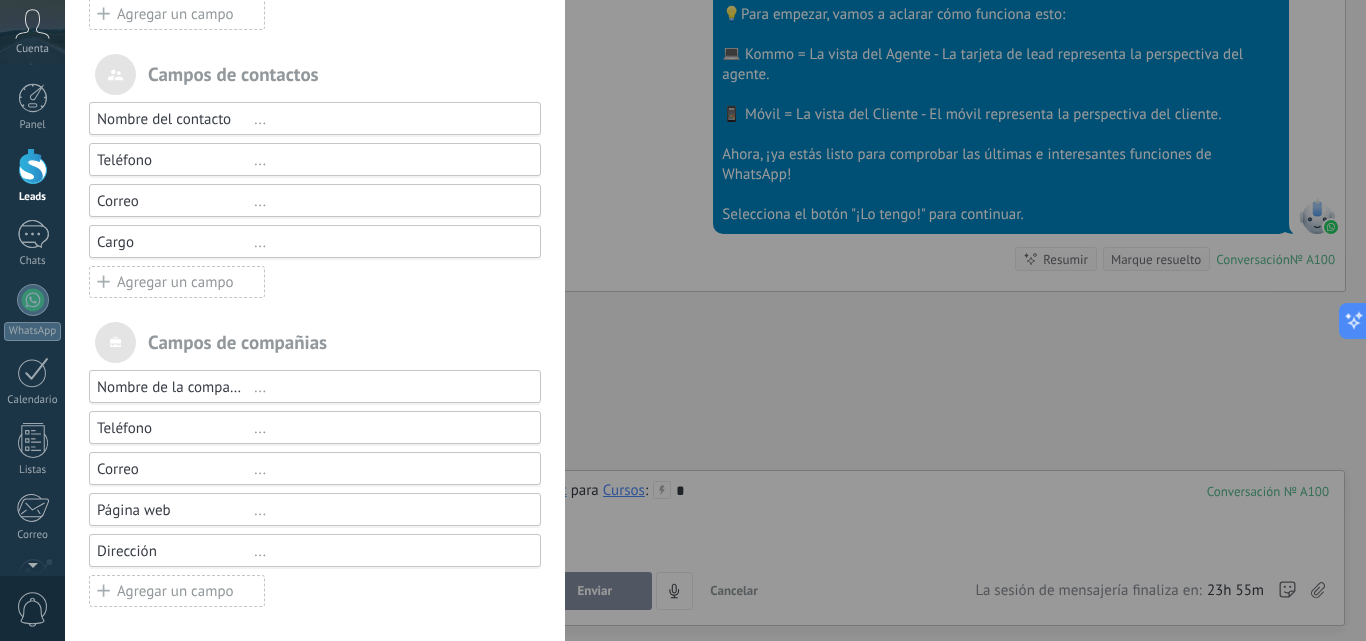 scroll, scrollTop: 0, scrollLeft: 0, axis: both 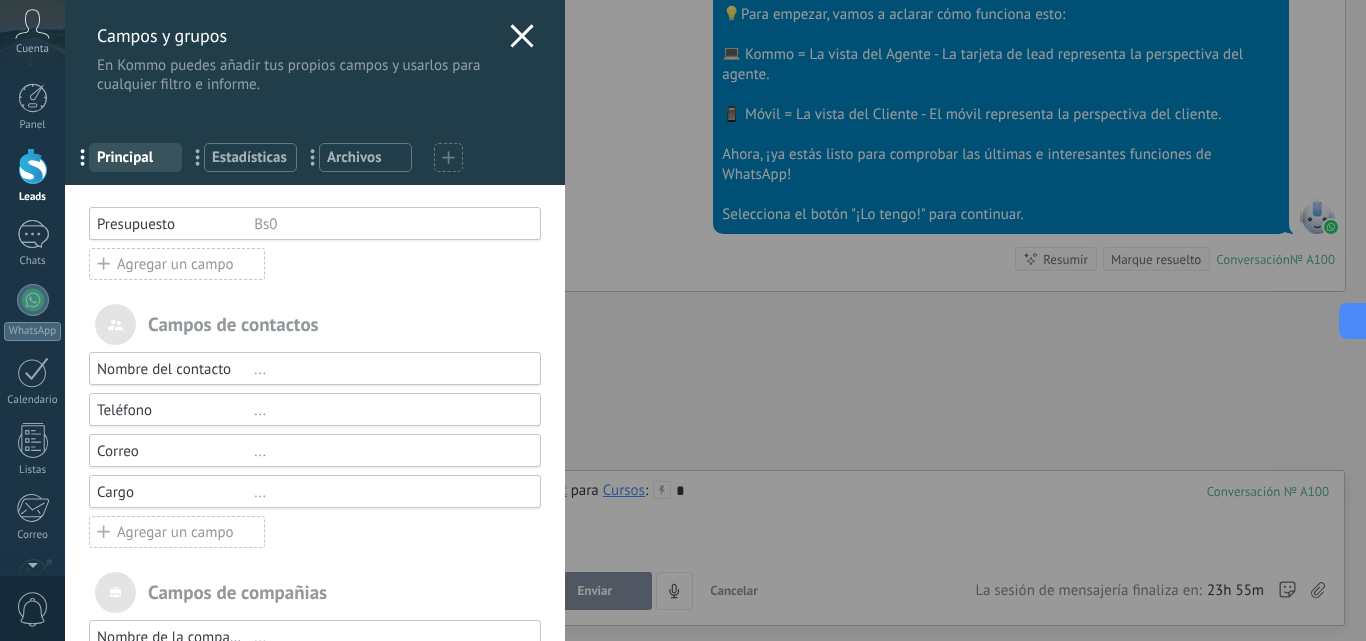 click 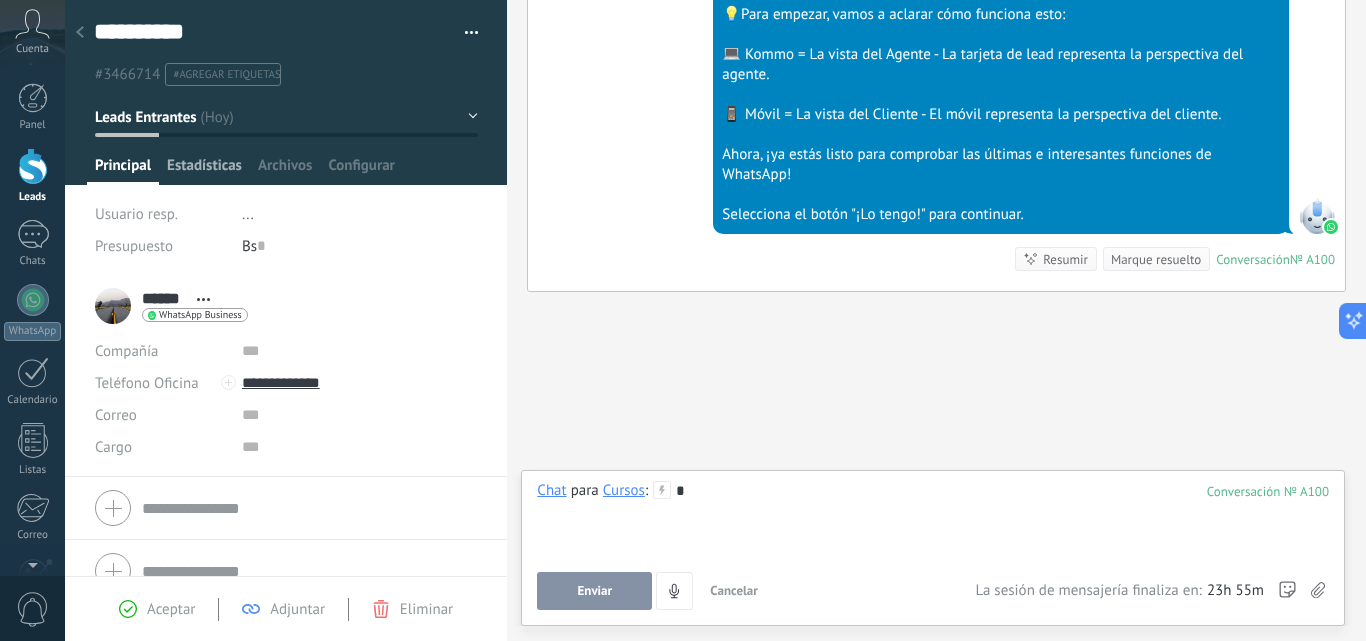click on "Estadísticas" at bounding box center [204, 170] 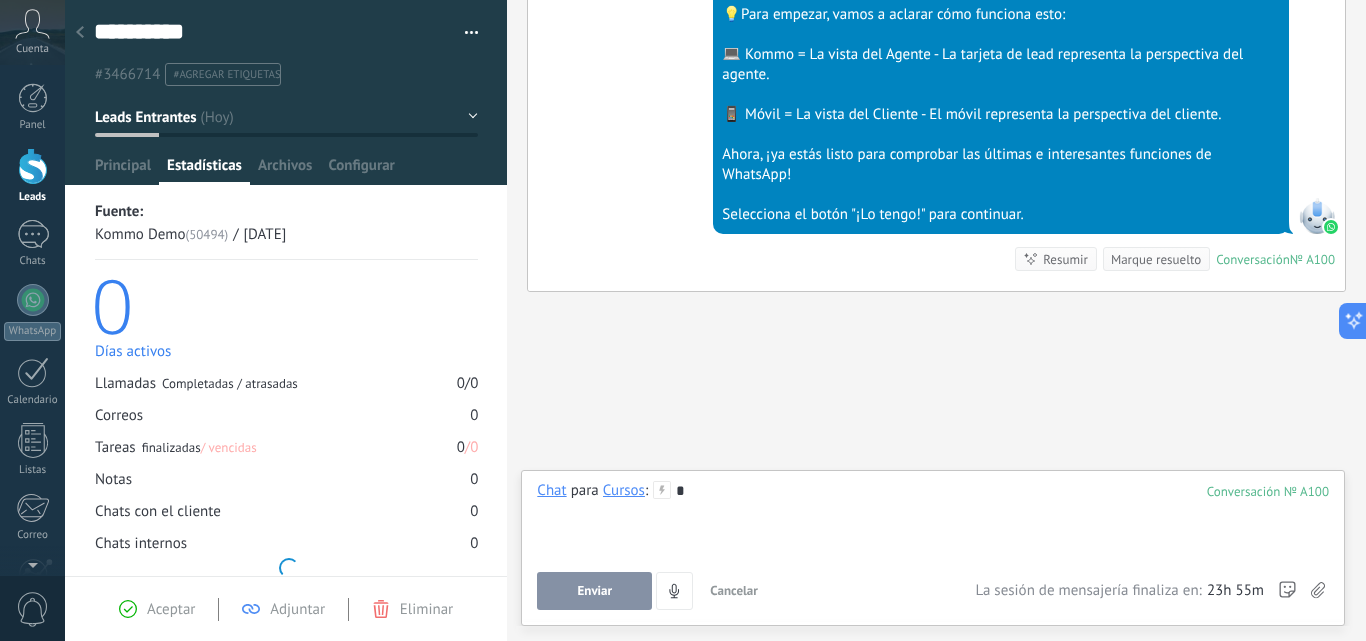 click on "Estadísticas" at bounding box center [204, 170] 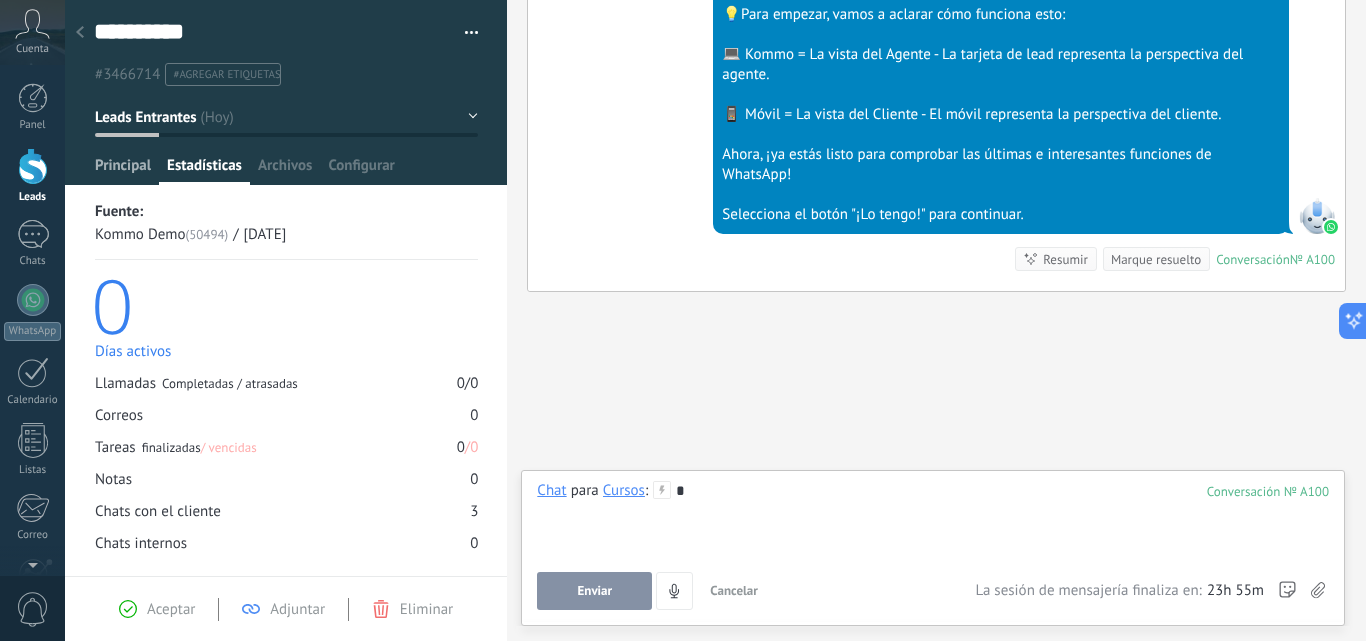 click on "Principal" at bounding box center [123, 170] 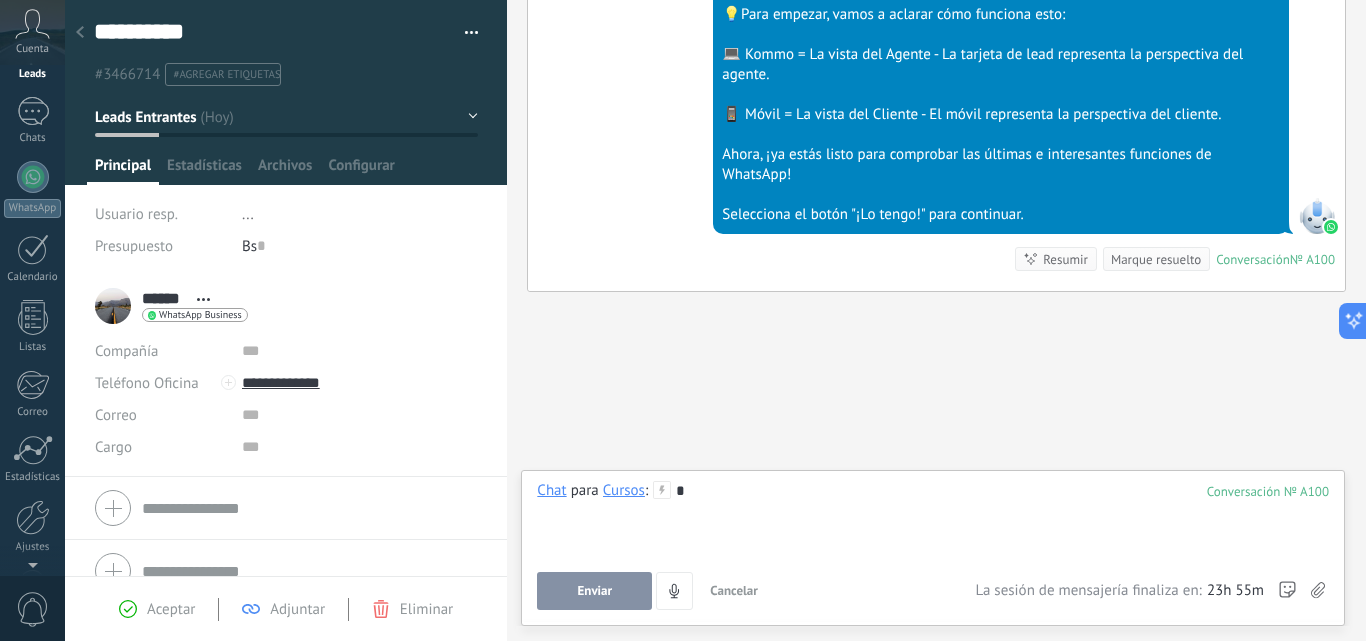 scroll, scrollTop: 0, scrollLeft: 0, axis: both 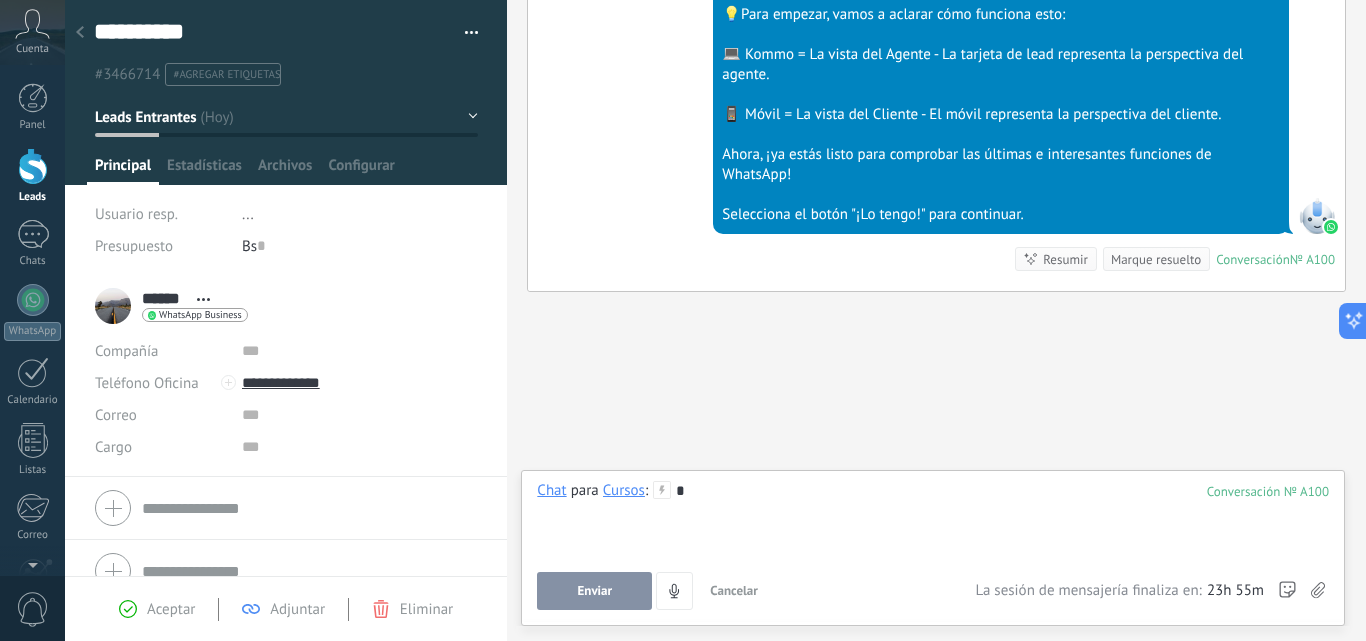 click at bounding box center (472, 36) 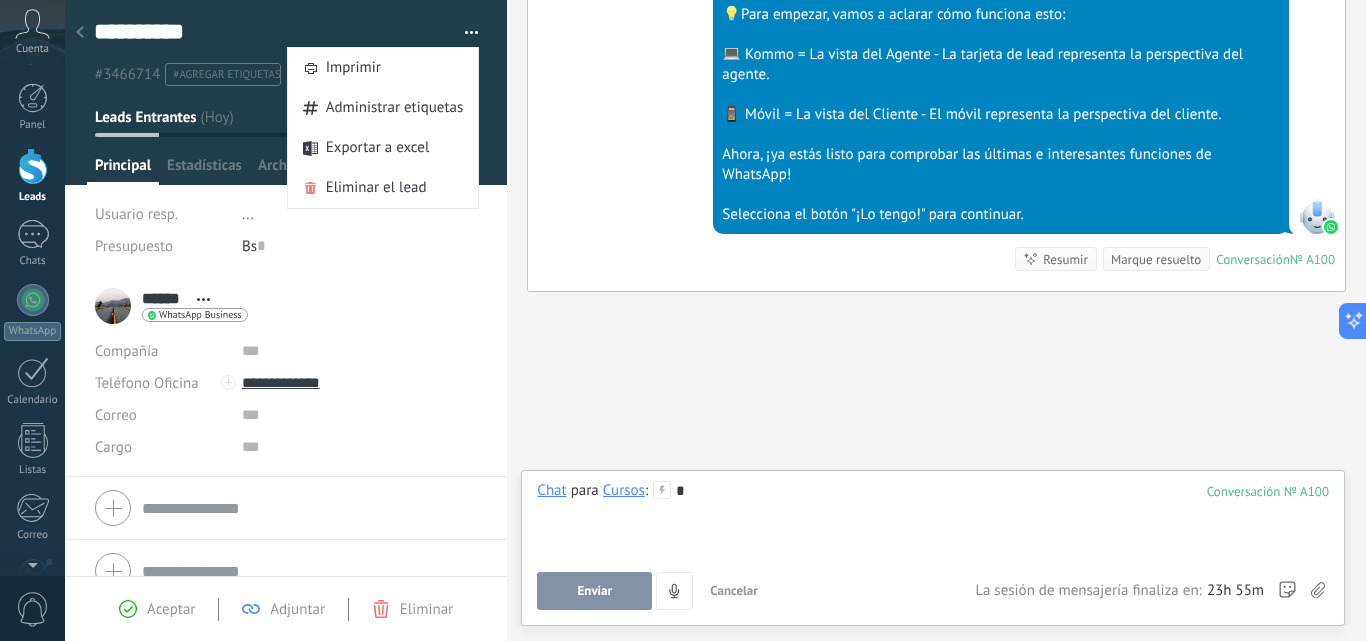 click on "Hoy 11:40 SalesBot (TestBot)  Entregado Descargar 💡Para empezar, vamos a aclarar cómo funciona esto:    💻 Kommo = La vista del Agente - La tarjeta de lead representa la perspectiva del agente.   📱 Móvil = La vista del Cliente - El móvil representa la perspectiva del cliente.   Ahora, ¡ya estás listo para comprobar las últimas e interesantes funciones de WhatsApp!    Selecciona el botón "¡Lo tengo!" para continuar. Conversación  № A100 Conversación № A100 Resumir Resumir Marque resuelto" at bounding box center [936, 72] 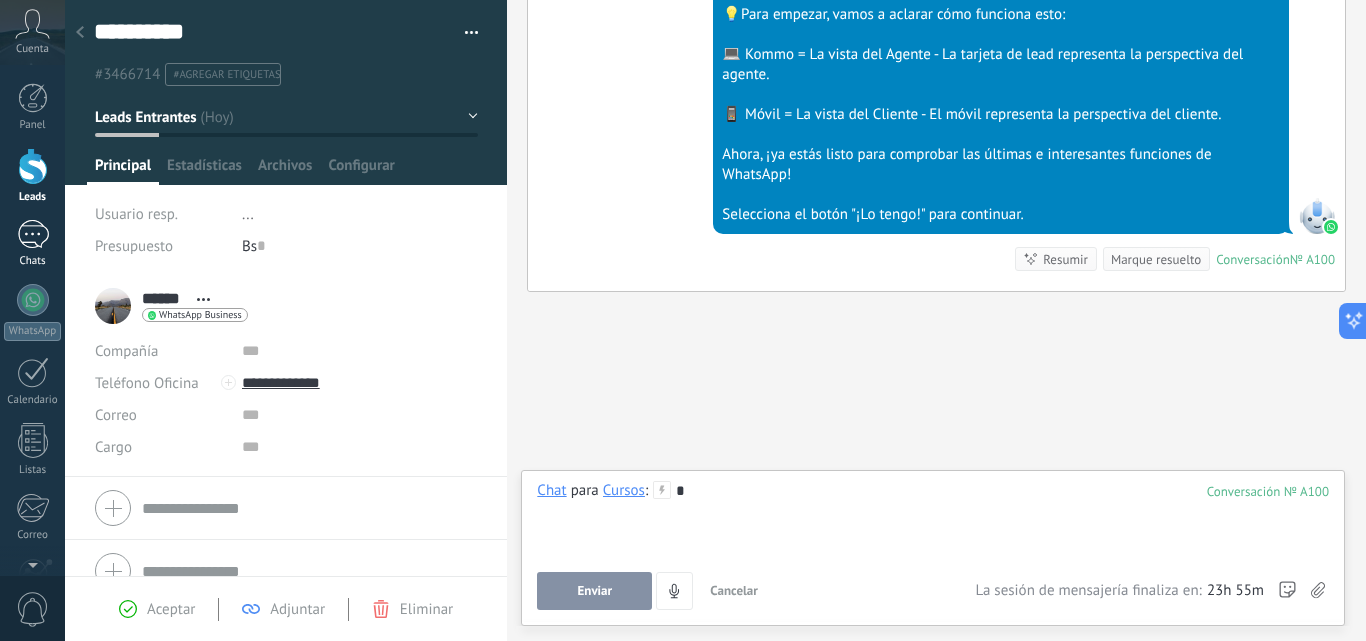 click at bounding box center [33, 234] 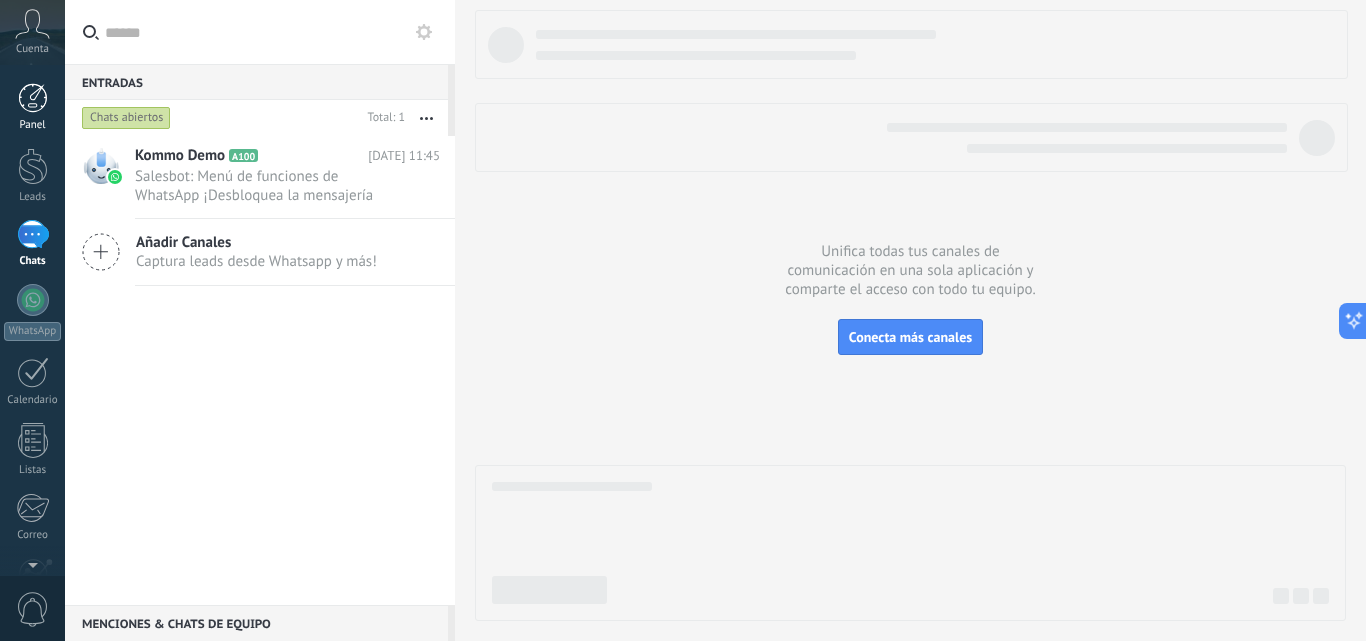 click at bounding box center (33, 98) 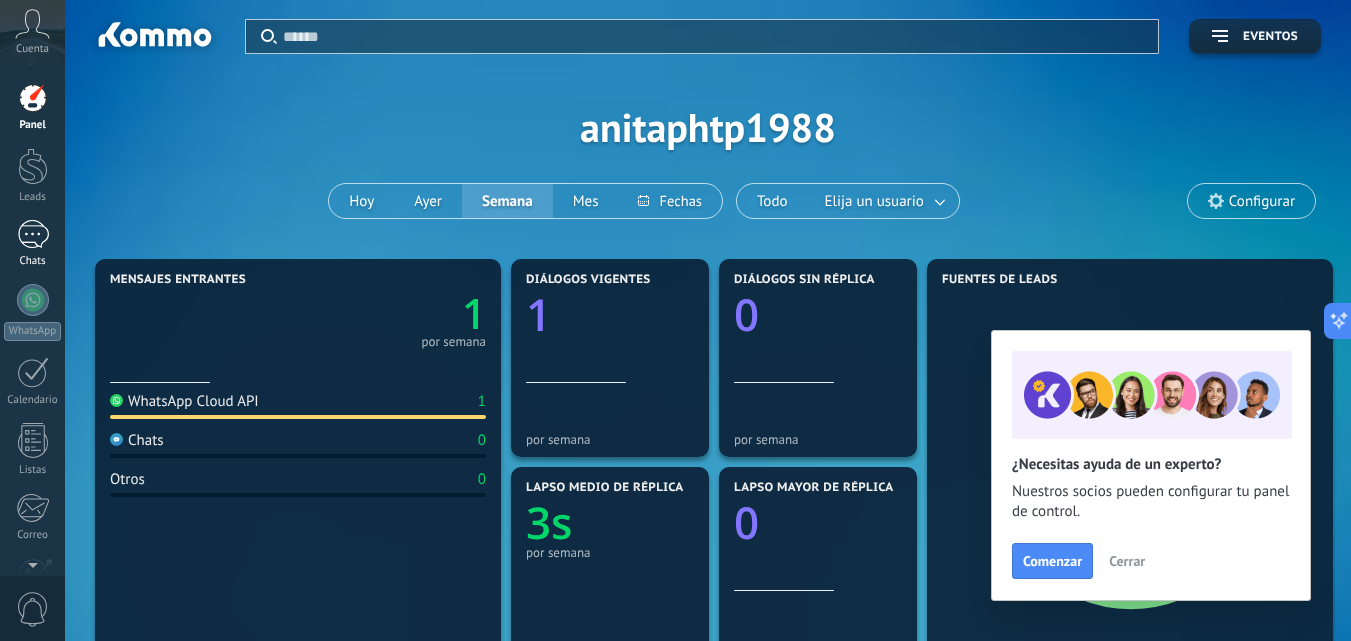 click at bounding box center (33, 234) 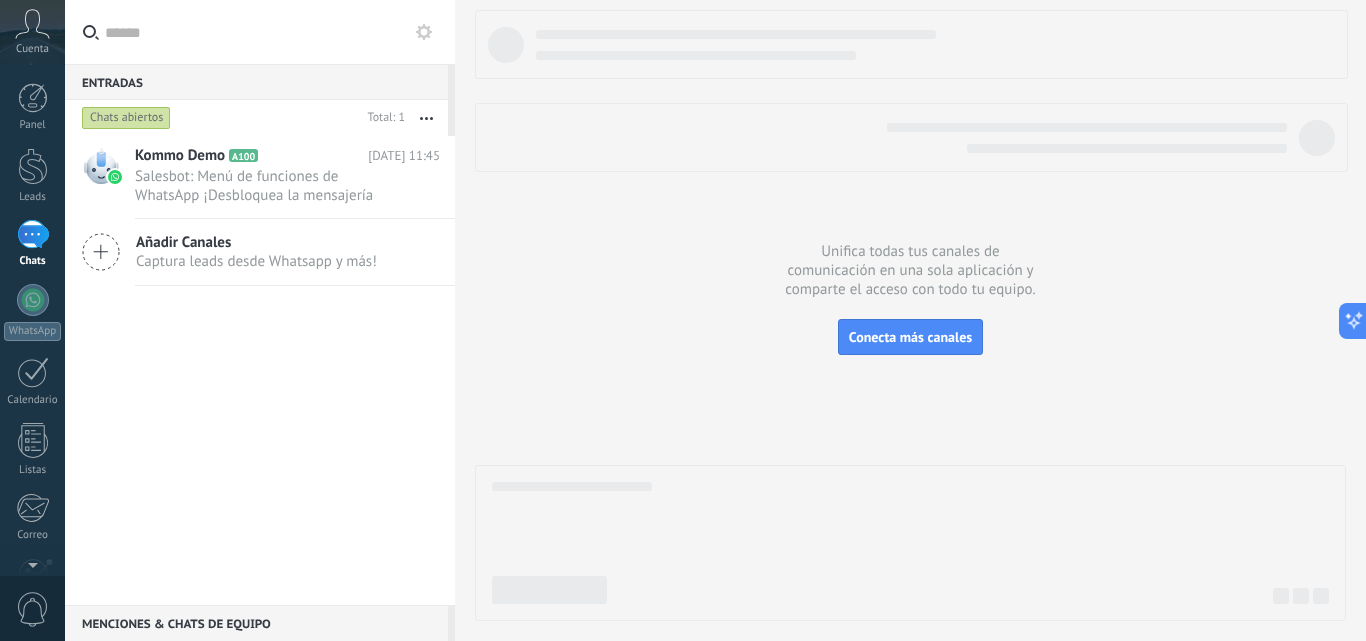 click at bounding box center [426, 118] 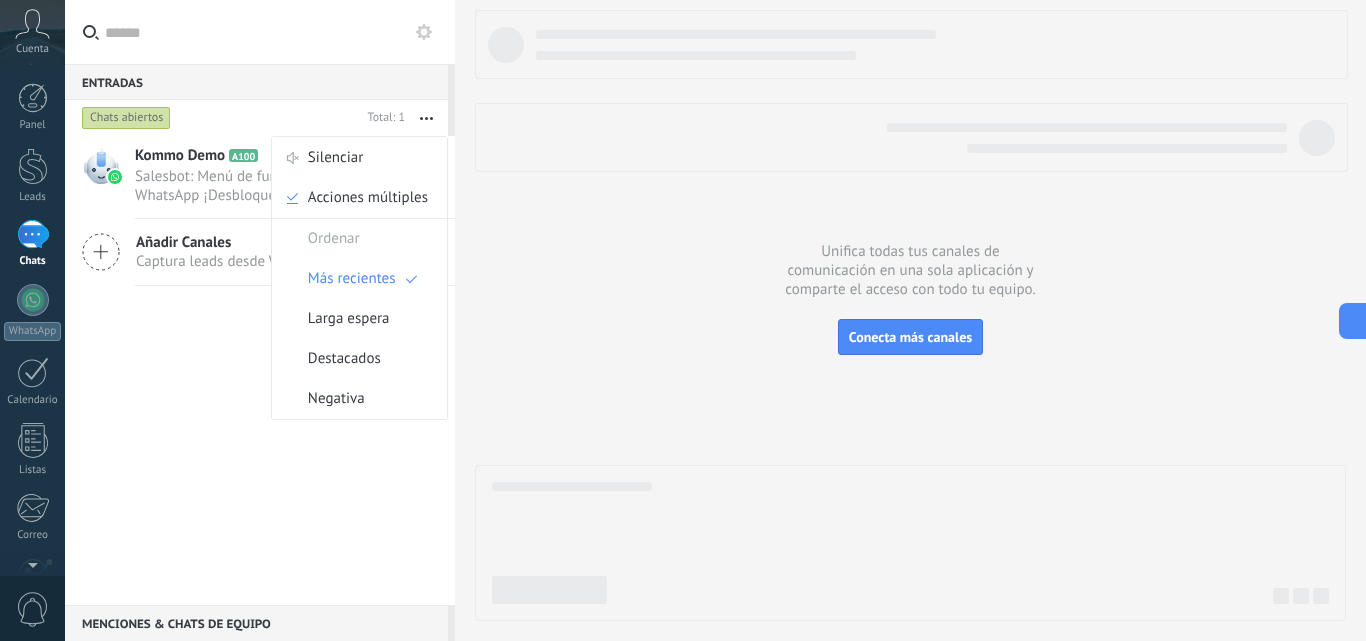 click on "Kommo Demo
A100
[DATE] 11:45
Salesbot: Menú de funciones de WhatsApp
¡Desbloquea la mensajería mejorada en WhatsApp! Haz clic en «Más información» pa...
Añadir Canales
Captura leads desde Whatsapp y más!" at bounding box center (260, 370) 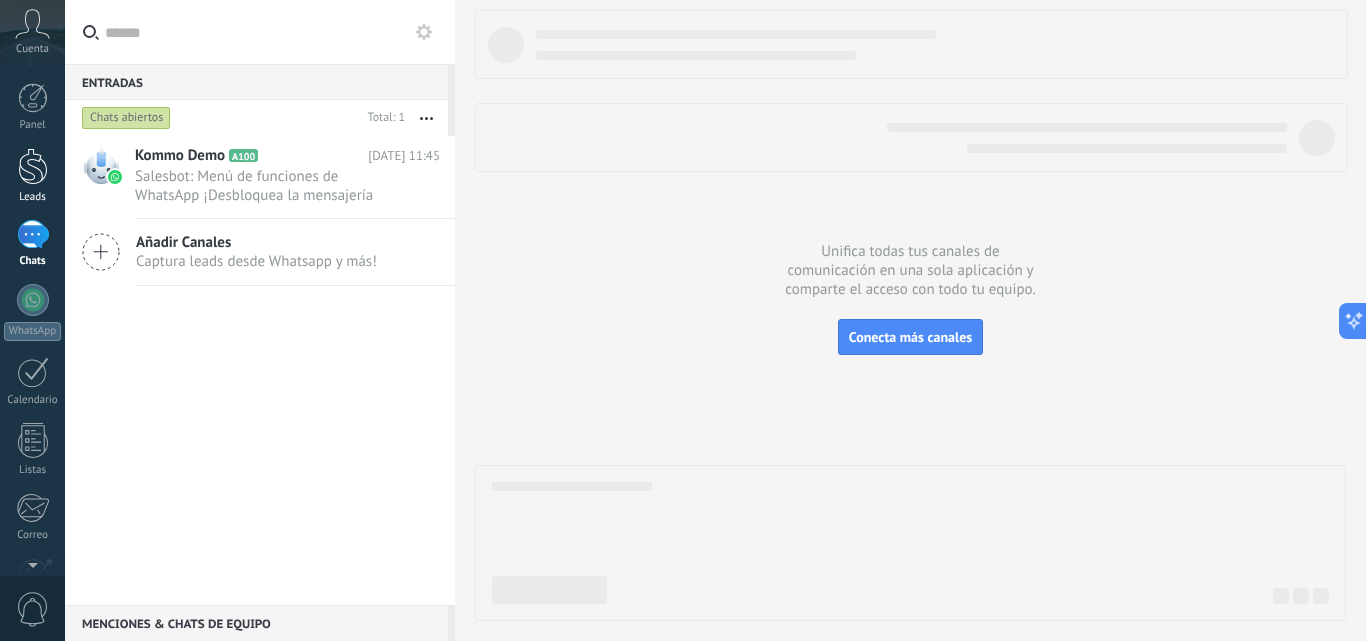 click at bounding box center (33, 166) 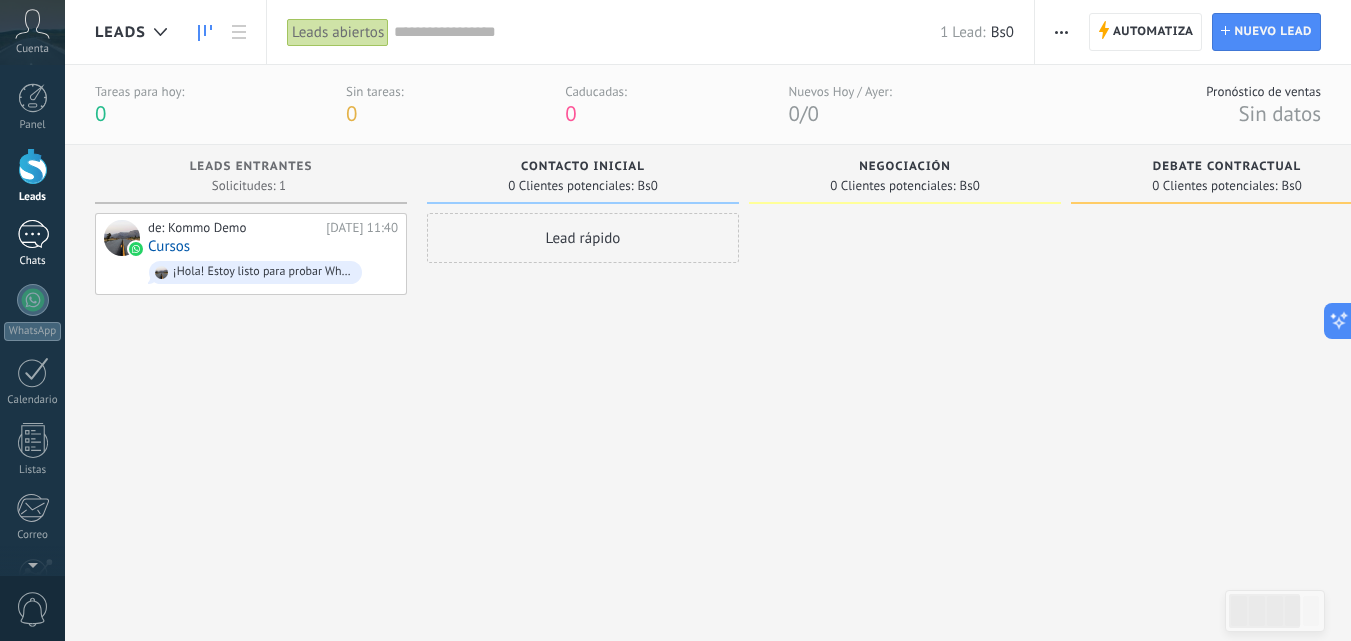 click at bounding box center (33, 234) 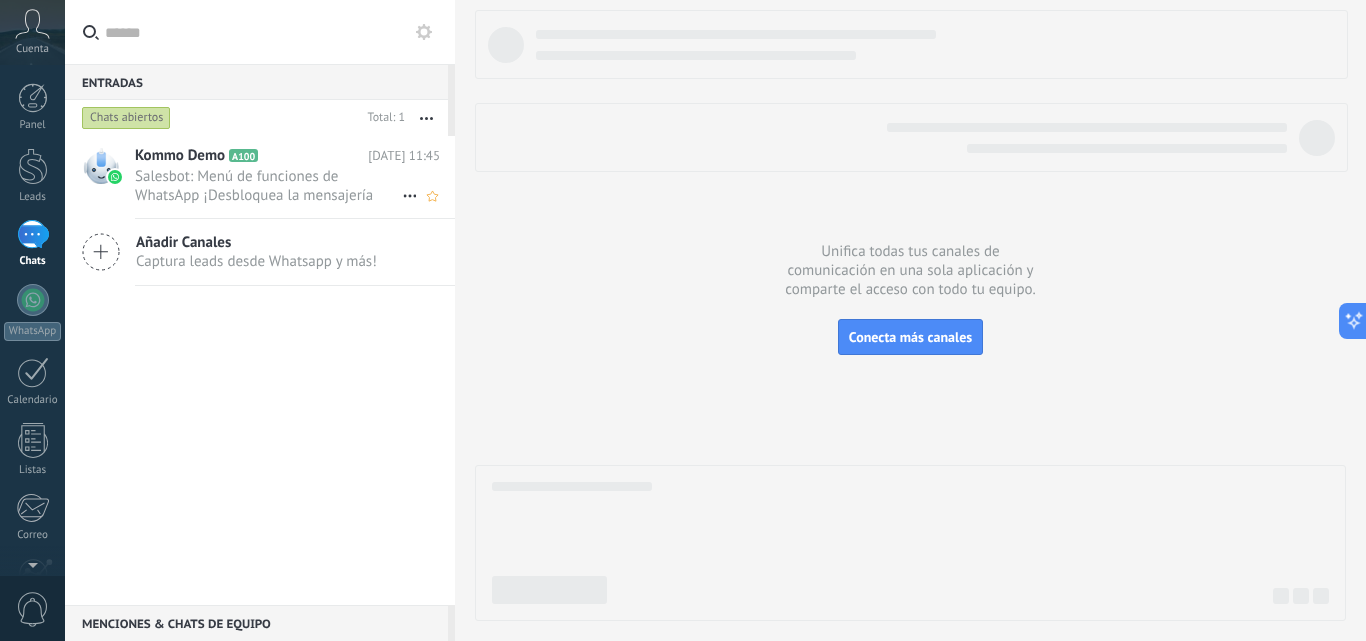 click on "Salesbot: Menú de funciones de WhatsApp
¡Desbloquea la mensajería mejorada en WhatsApp! Haz clic en «Más información» pa..." at bounding box center [268, 186] 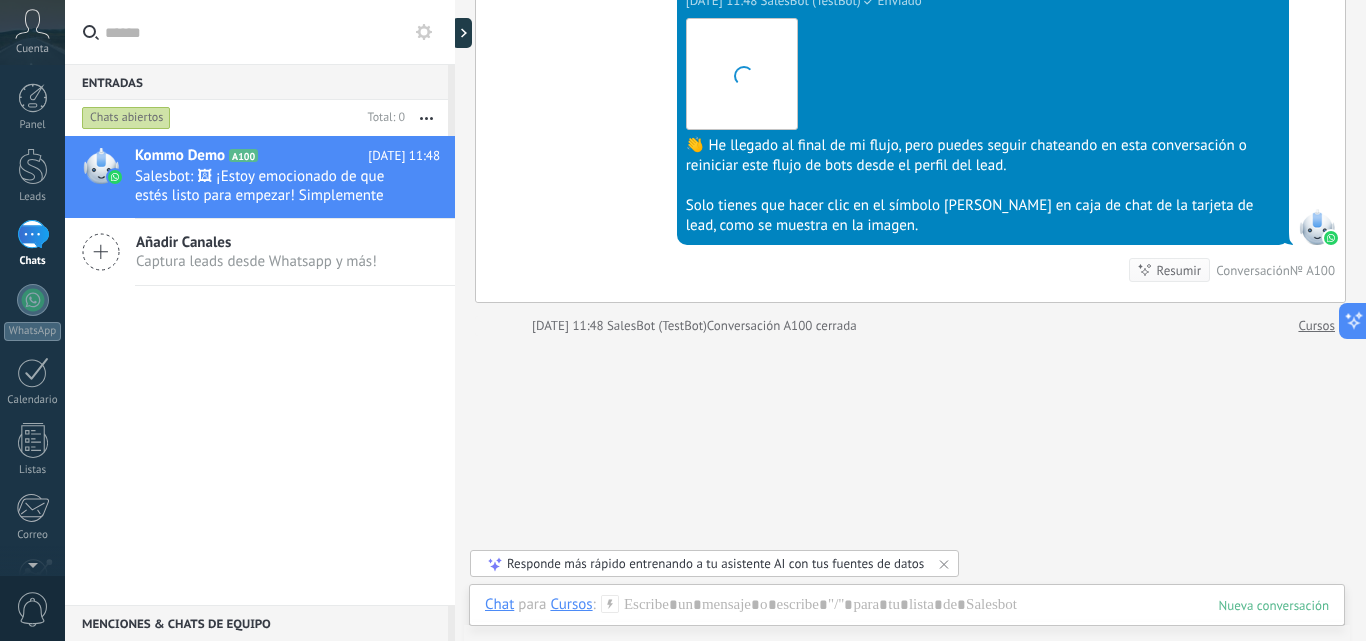 scroll, scrollTop: 1497, scrollLeft: 0, axis: vertical 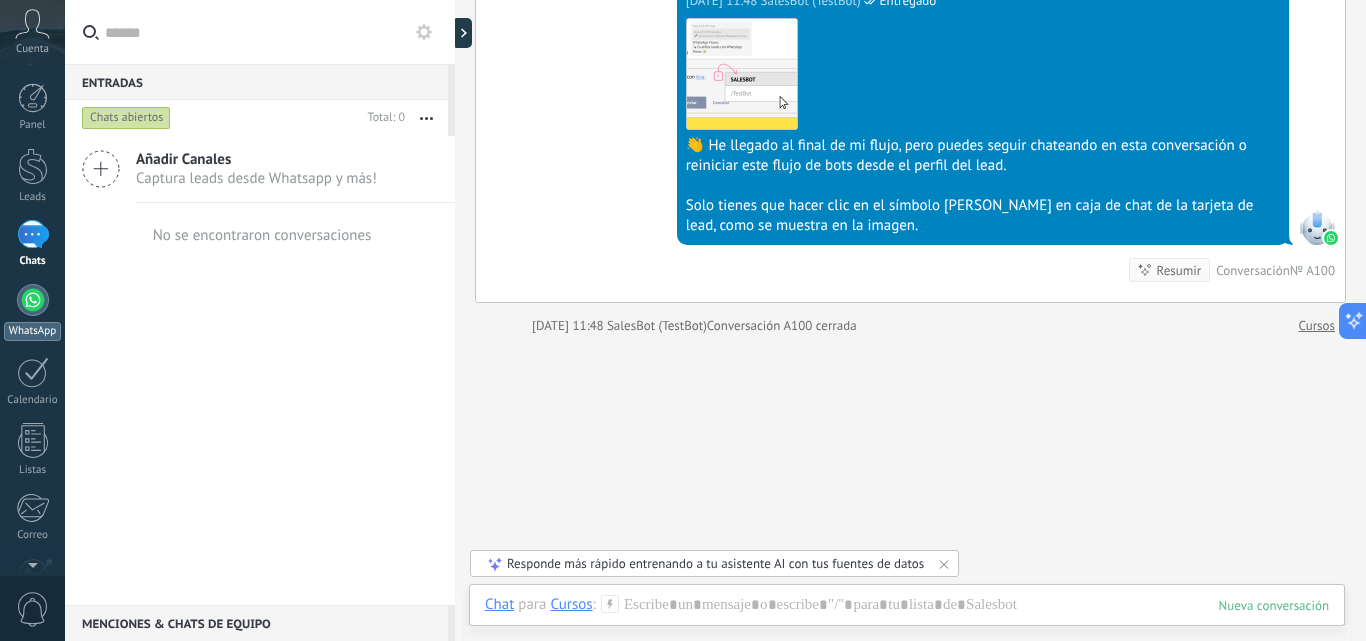 click at bounding box center (33, 300) 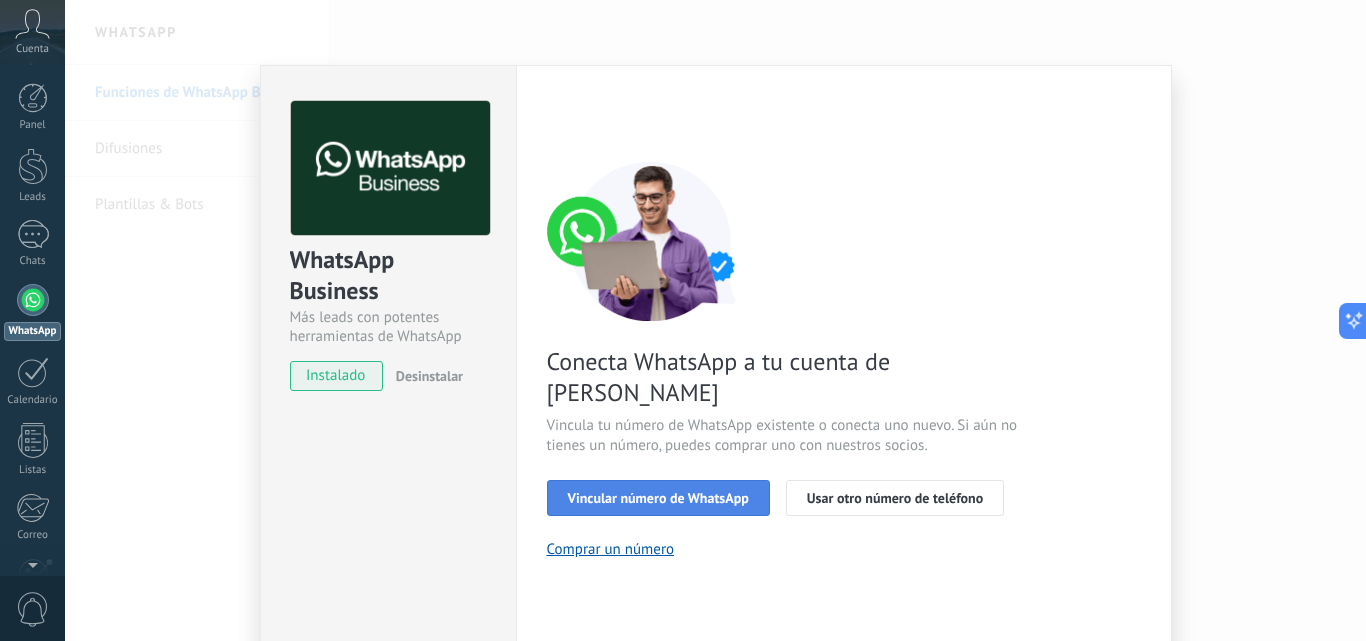 click on "Vincular número de WhatsApp" at bounding box center (658, 498) 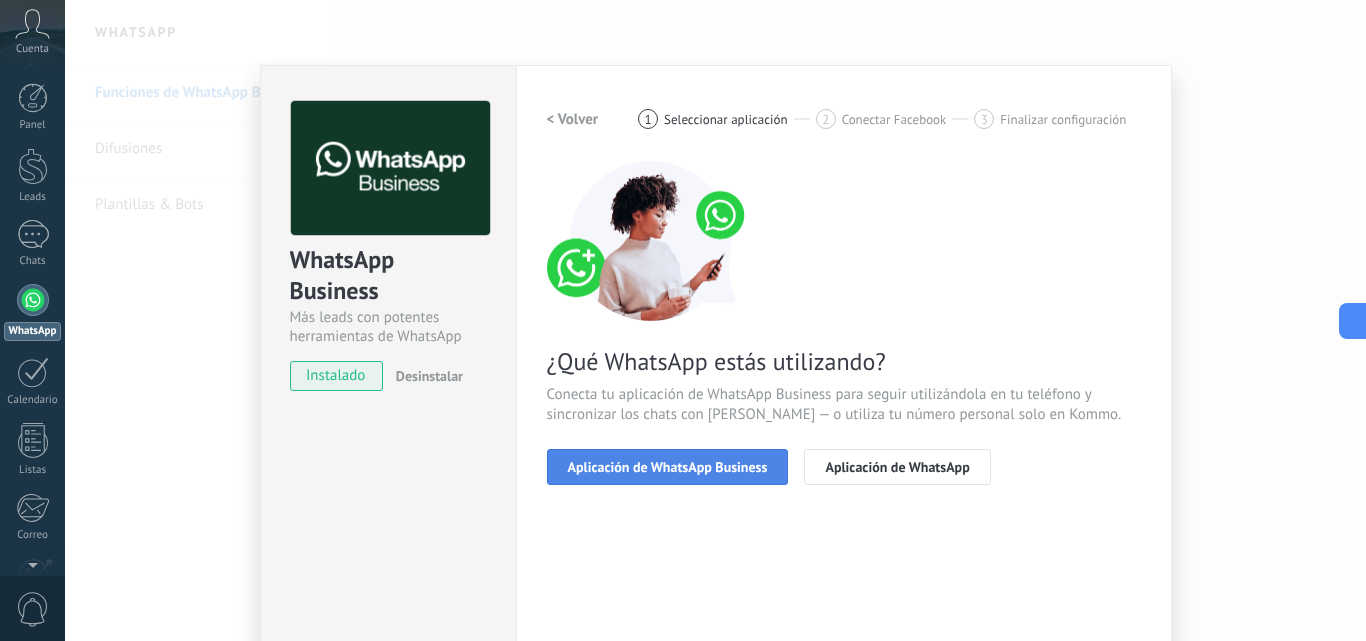 click on "Aplicación de WhatsApp Business" at bounding box center (668, 467) 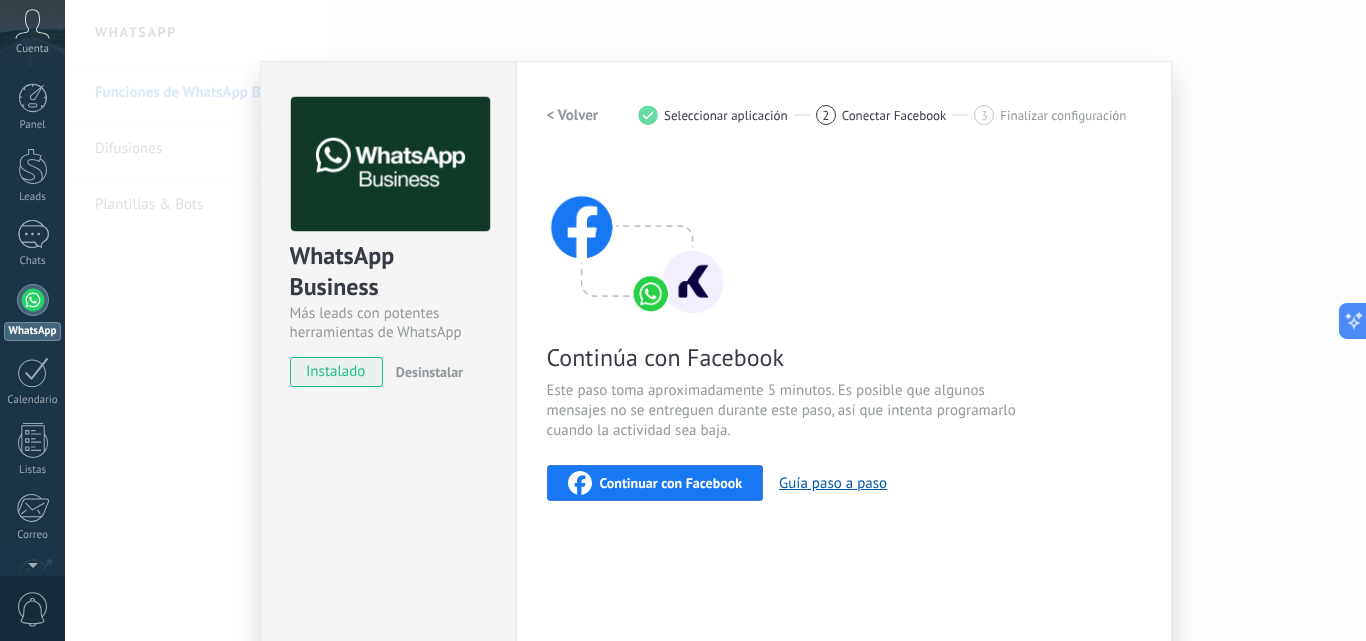 scroll, scrollTop: 0, scrollLeft: 0, axis: both 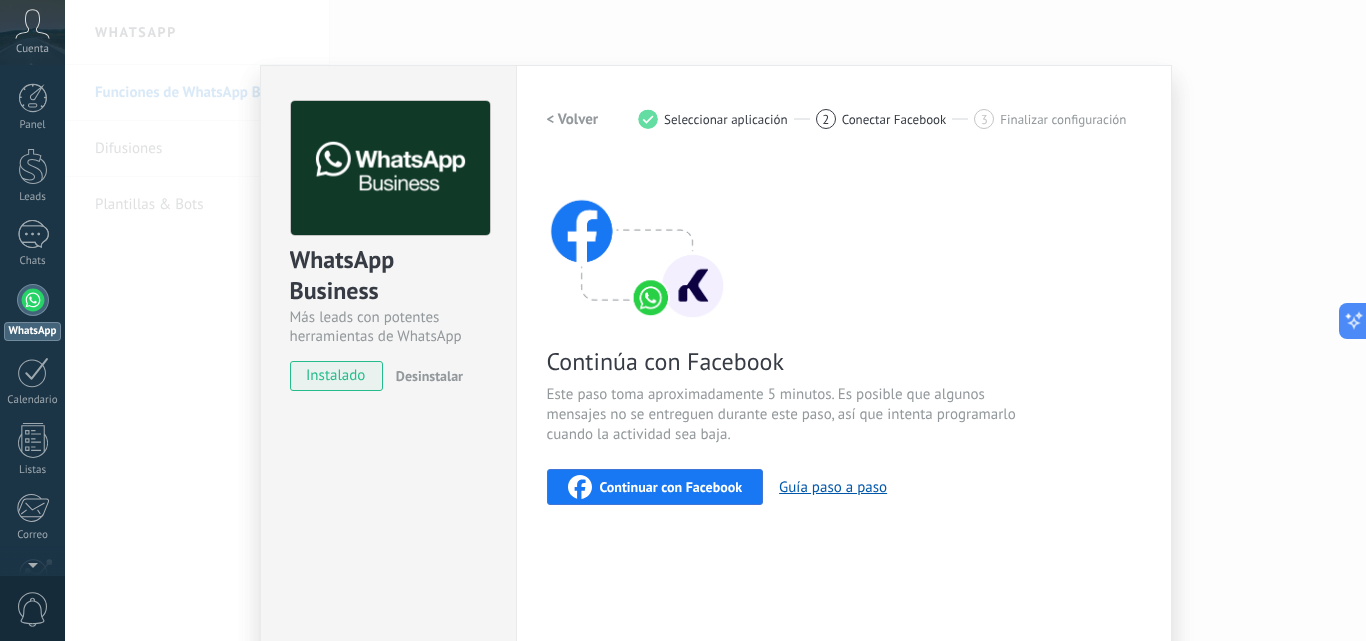 click on "Continuar con Facebook" at bounding box center [671, 487] 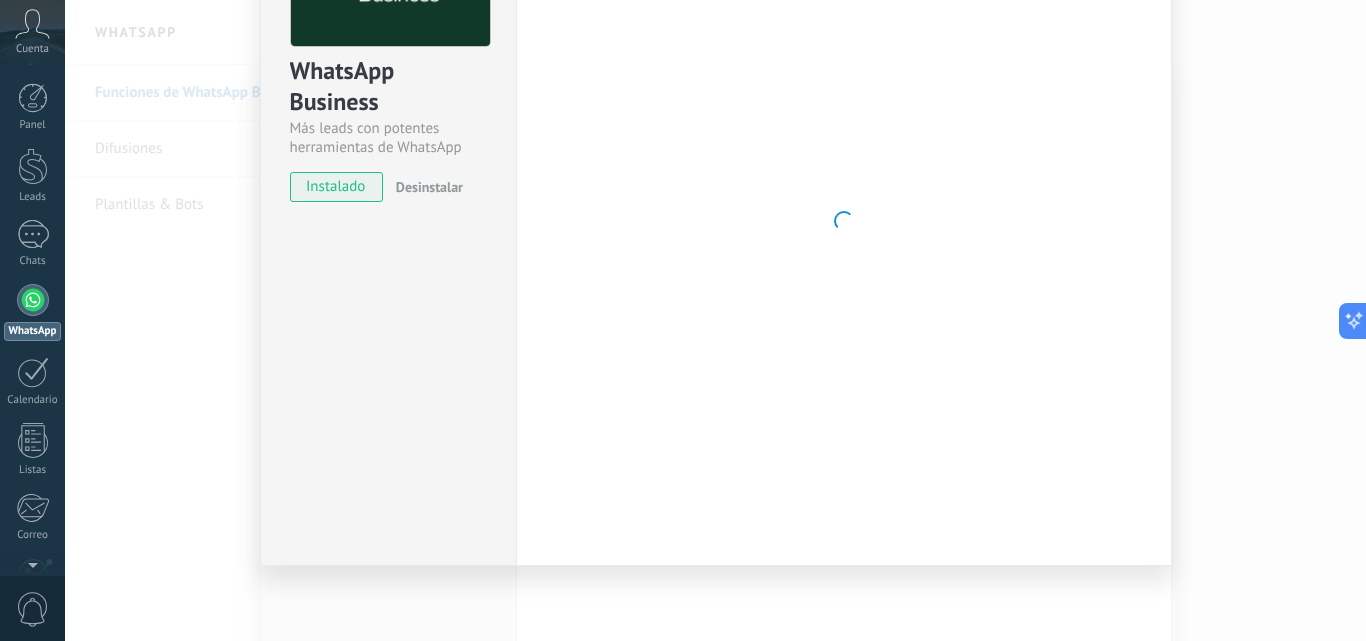scroll, scrollTop: 0, scrollLeft: 0, axis: both 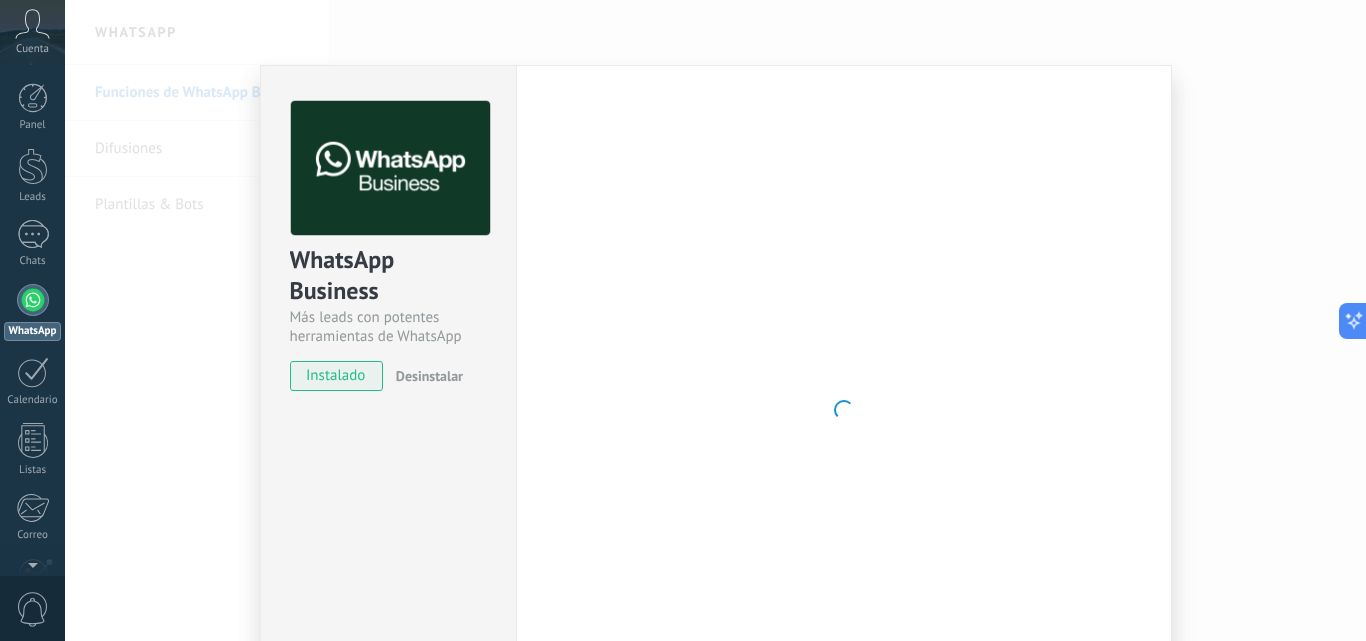 click on "WhatsApp Business Más leads con potentes herramientas de WhatsApp instalado Desinstalar Configuraciones Autorizaciones This tab logs the users who have granted integration access to this account. If you want to to remove a user's ability to send requests to the account on behalf of this integration, you can revoke access. If access is revoked from all users, the integration will stop working. This app is installed, but no one has given it access yet. WhatsApp Cloud API más _:  Guardar < Volver 1 Seleccionar aplicación 2 Conectar Facebook  3 Finalizar configuración Continúa con Facebook Este paso toma aproximadamente 5 minutos. Es posible que algunos mensajes no se entreguen durante este paso, así que intenta programarlo cuando la actividad sea baja. Continuar con Facebook Guía paso a paso ¿Necesitas ayuda?" at bounding box center (715, 320) 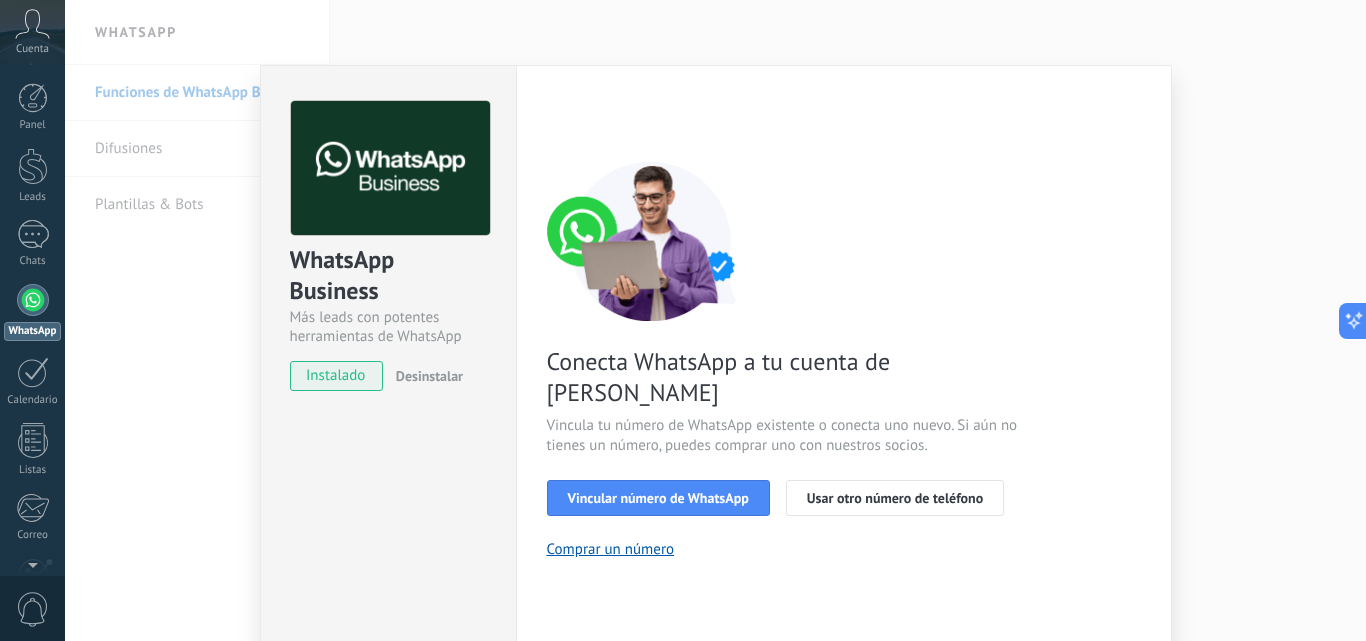 click at bounding box center (715, 320) 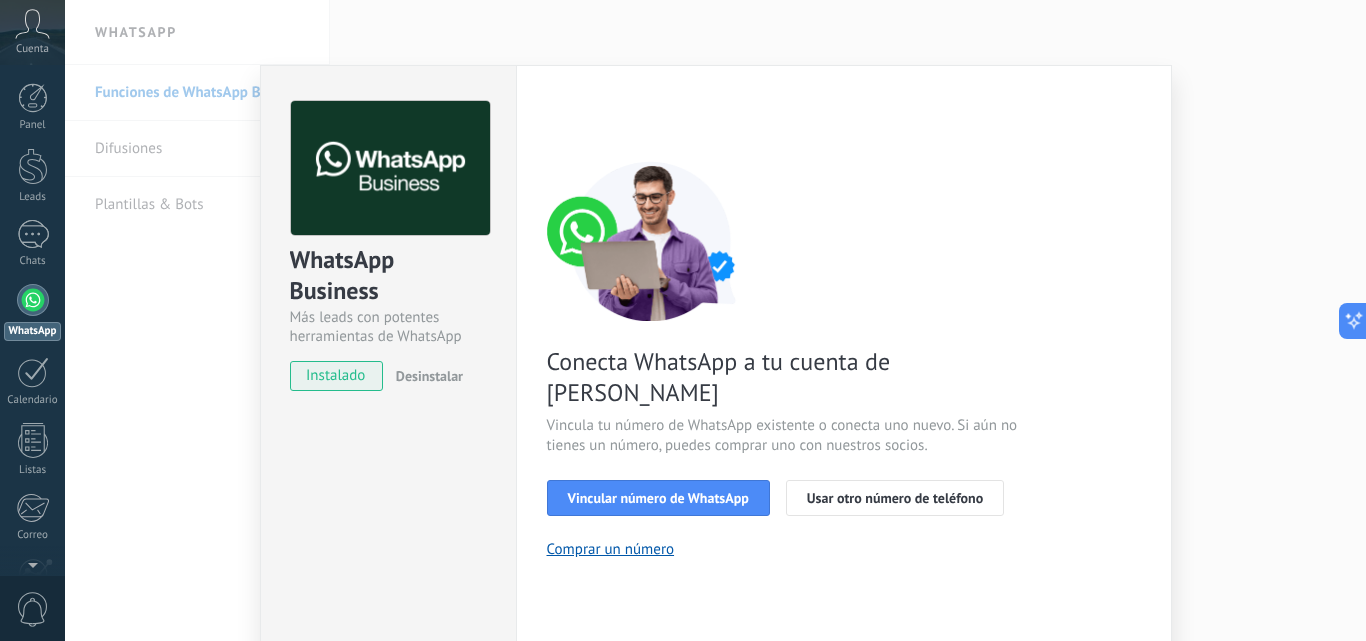 click on "Conecta WhatsApp a tu cuenta de Kommo Vincula tu número de WhatsApp existente o conecta uno nuevo. Si aún no tienes un número, puedes comprar uno con nuestros socios. Vincular número de WhatsApp Usar otro número de teléfono Comprar un número" at bounding box center (844, 360) 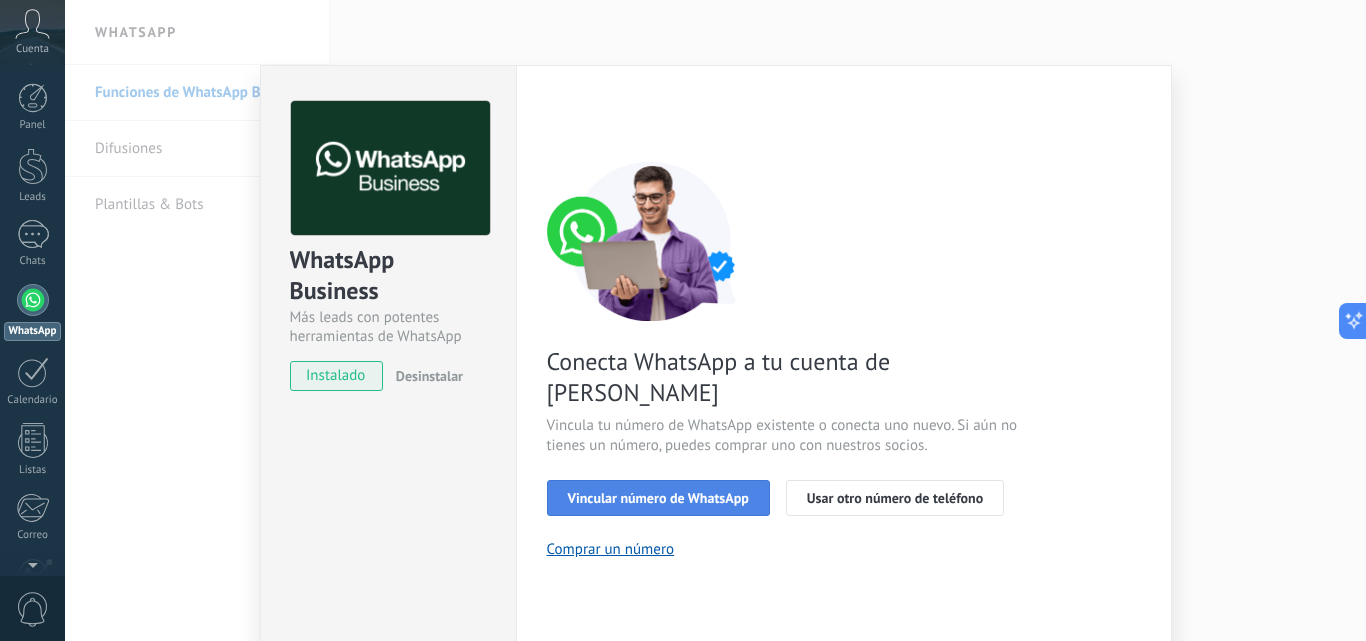 click on "Vincular número de WhatsApp" at bounding box center [658, 498] 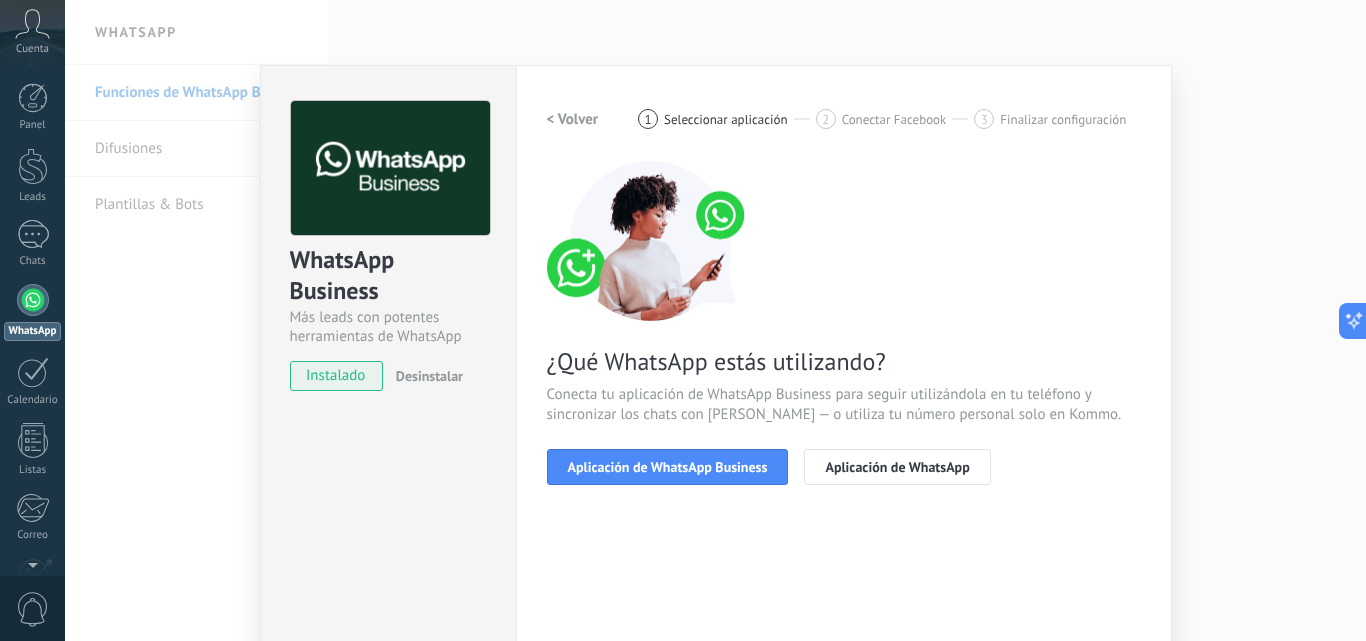 click on "Aplicación de WhatsApp Business" at bounding box center (668, 467) 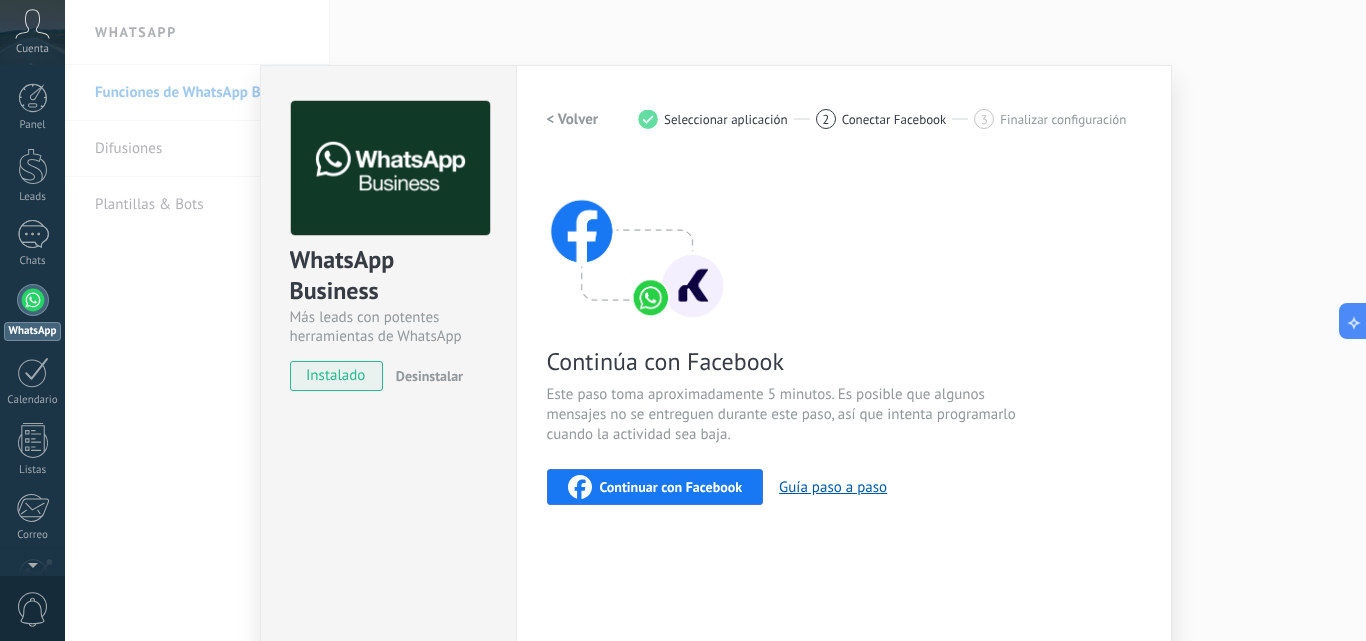 click on "< Volver 1 Seleccionar aplicación 2 Conectar Facebook  3 Finalizar configuración" at bounding box center [844, 119] 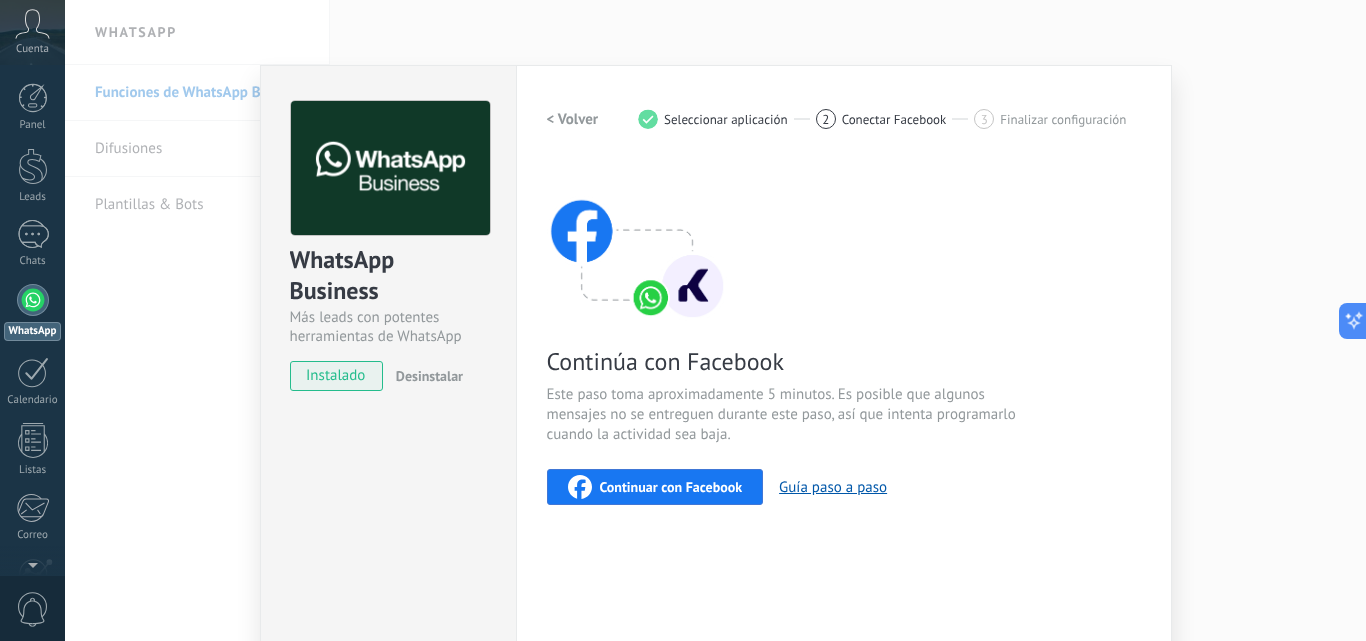 click on "Seleccionar aplicación" at bounding box center (726, 119) 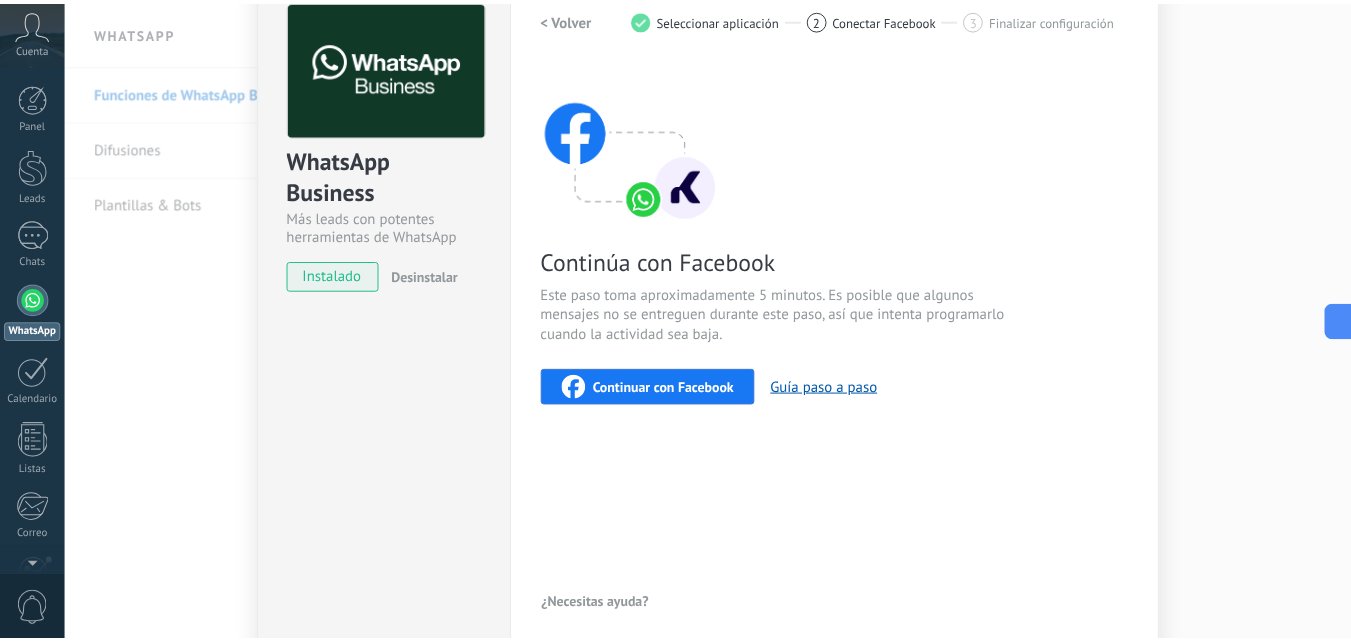 scroll, scrollTop: 0, scrollLeft: 0, axis: both 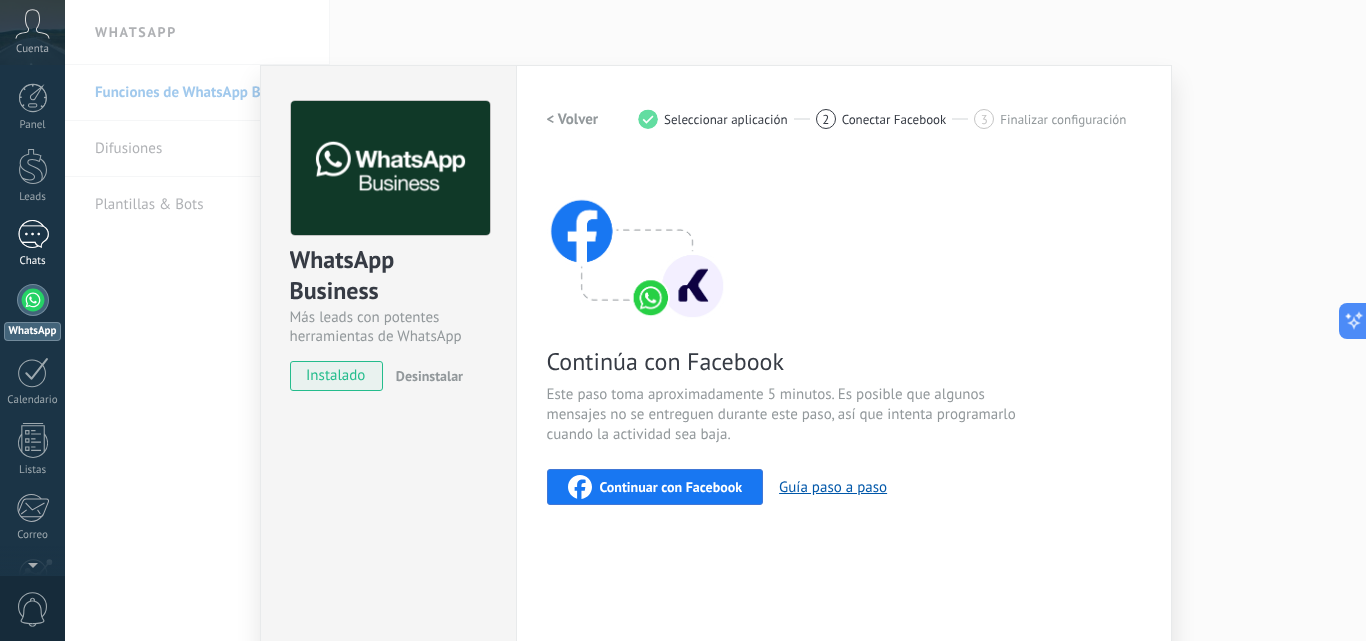 click on "1" at bounding box center [33, 234] 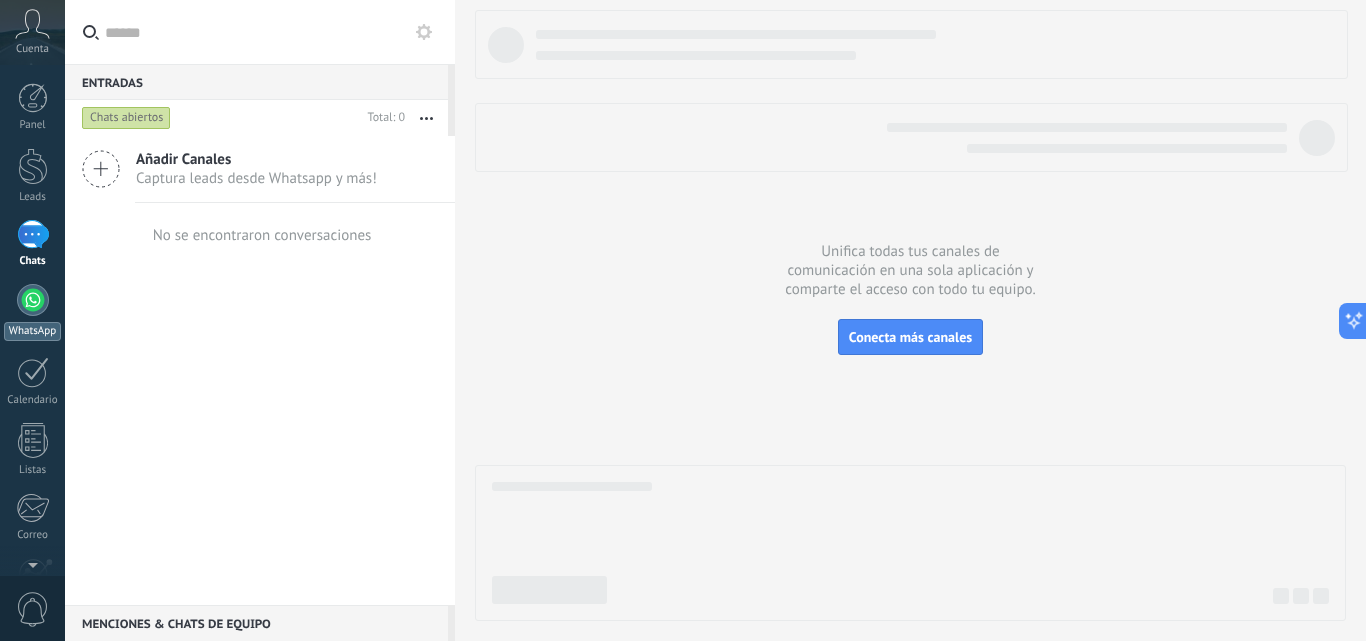 click at bounding box center (33, 300) 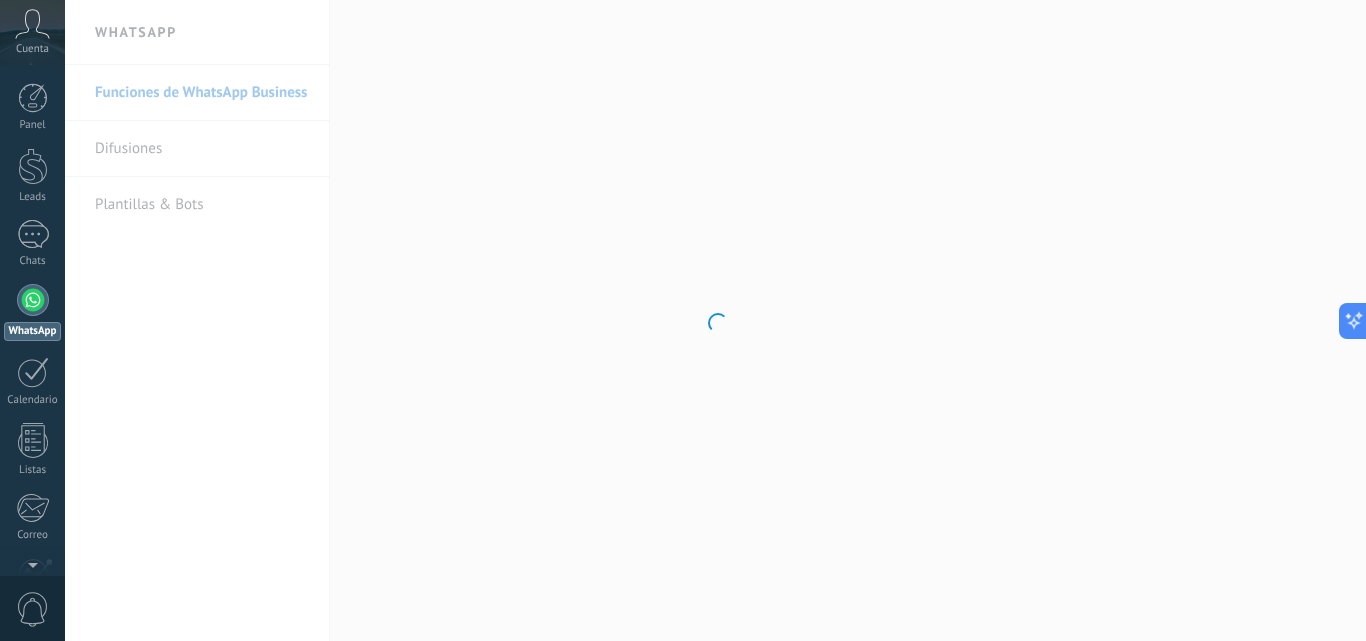 click at bounding box center [715, 320] 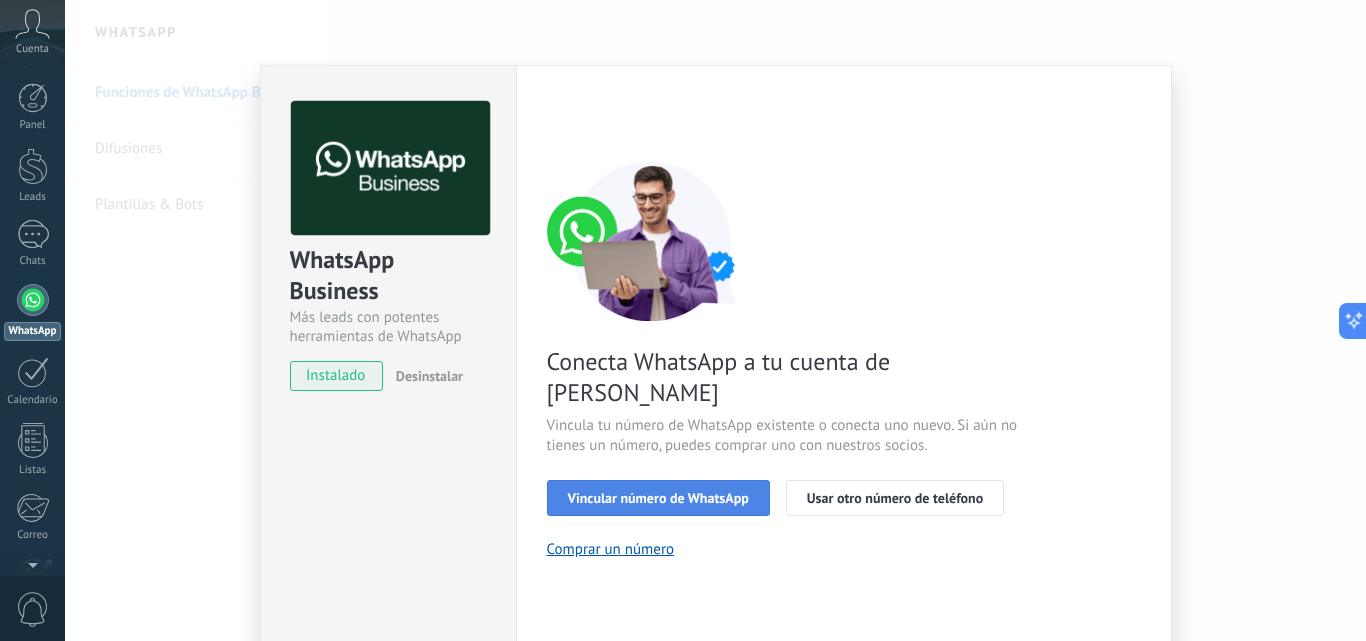 click on "Vincular número de WhatsApp" at bounding box center [658, 498] 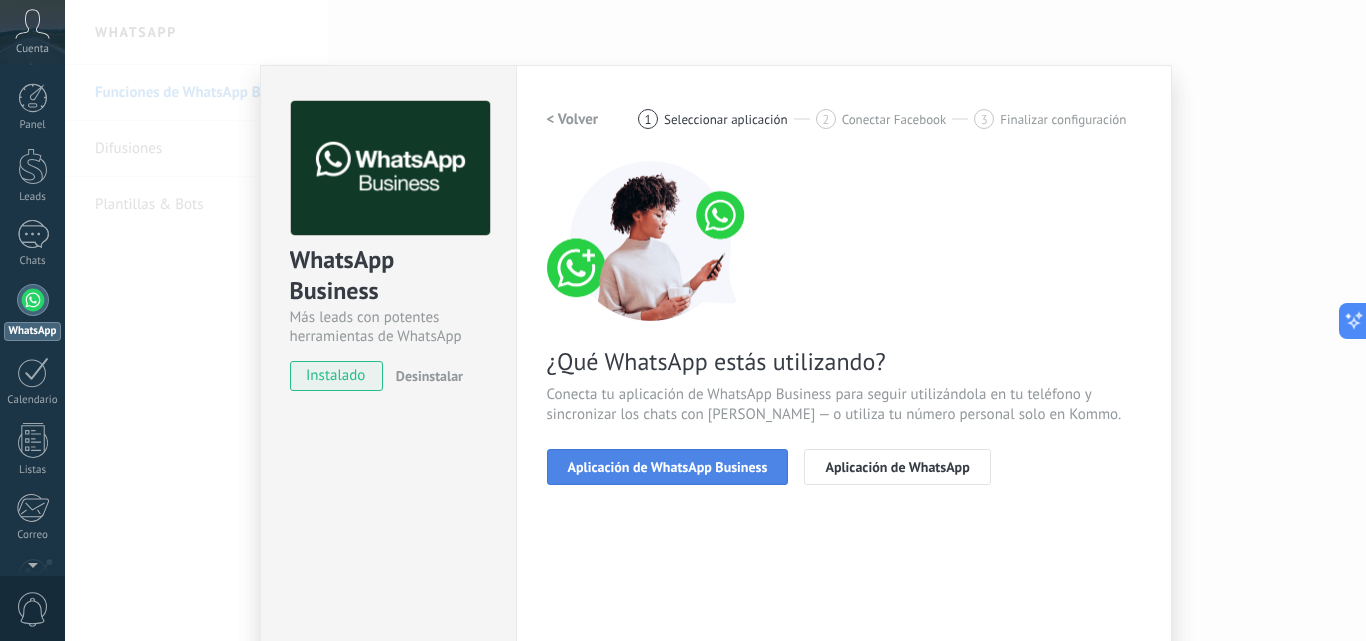 click on "Aplicación de WhatsApp Business" at bounding box center [668, 467] 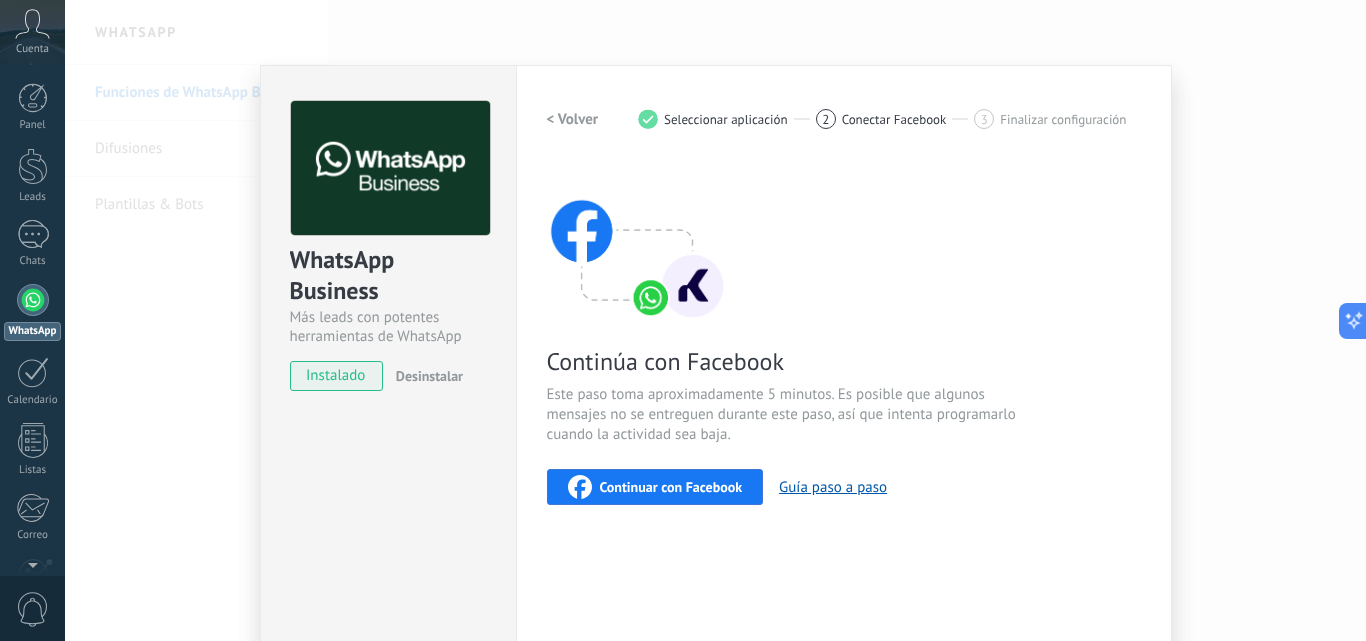 click on "Continuar con Facebook" at bounding box center (655, 487) 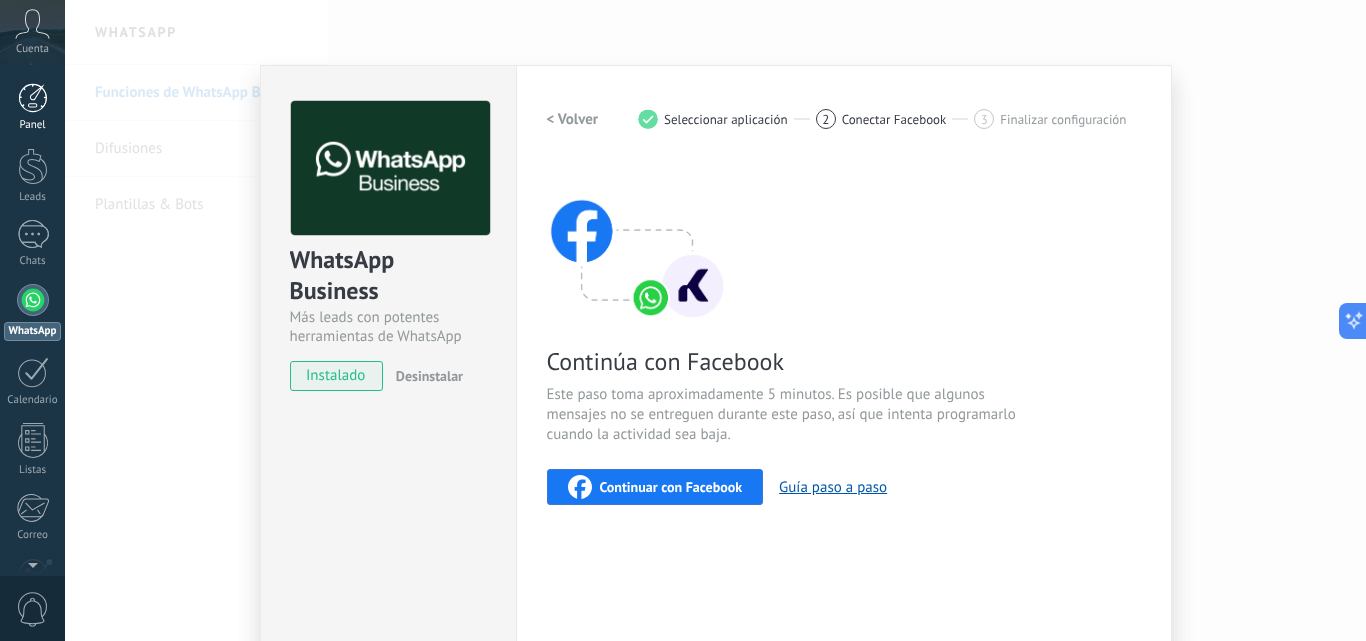 click at bounding box center [33, 98] 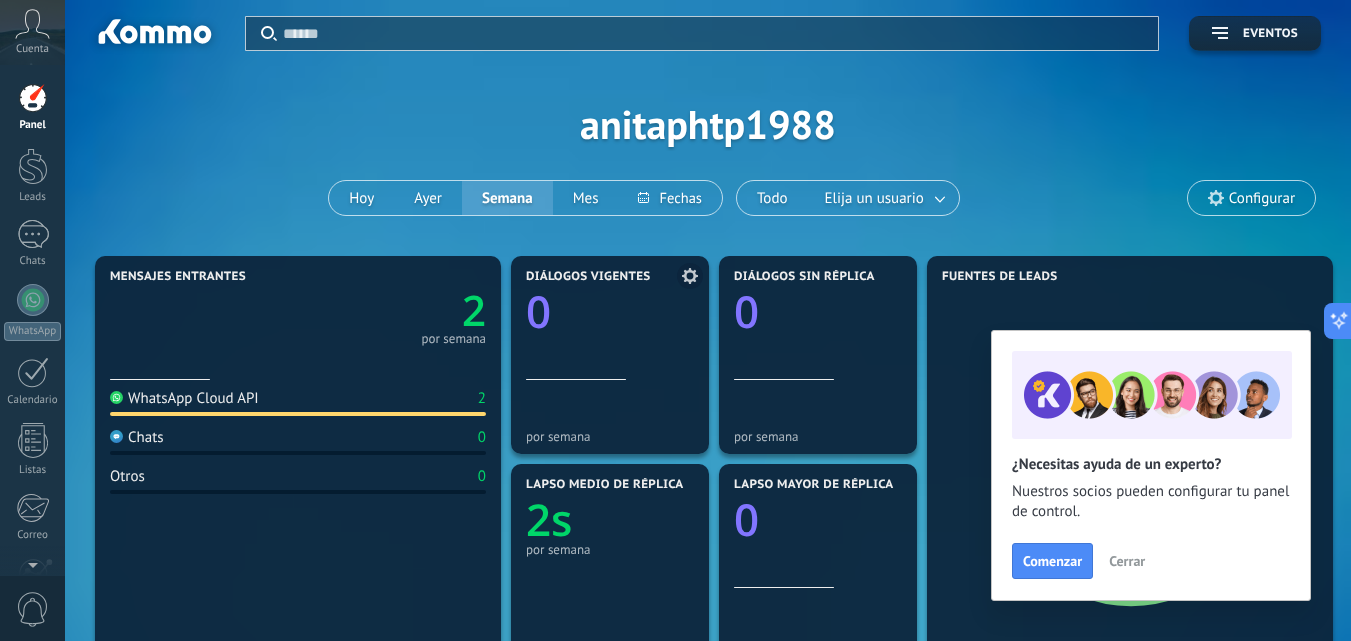 scroll, scrollTop: 0, scrollLeft: 0, axis: both 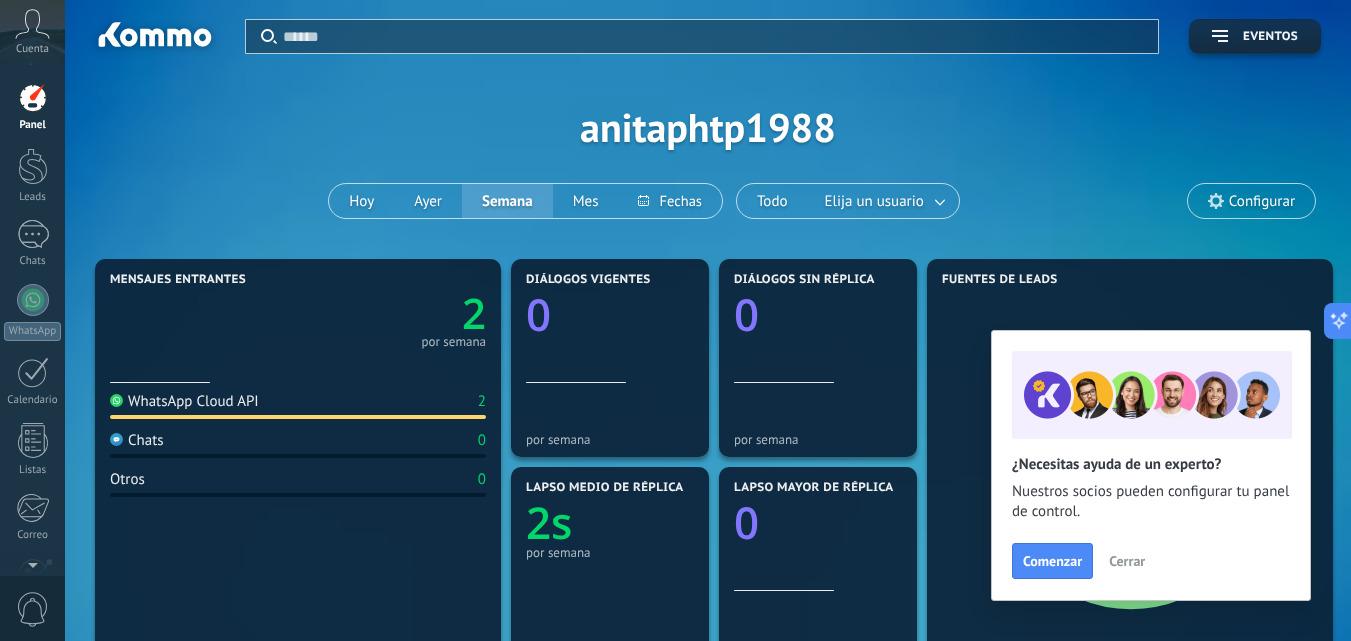 click 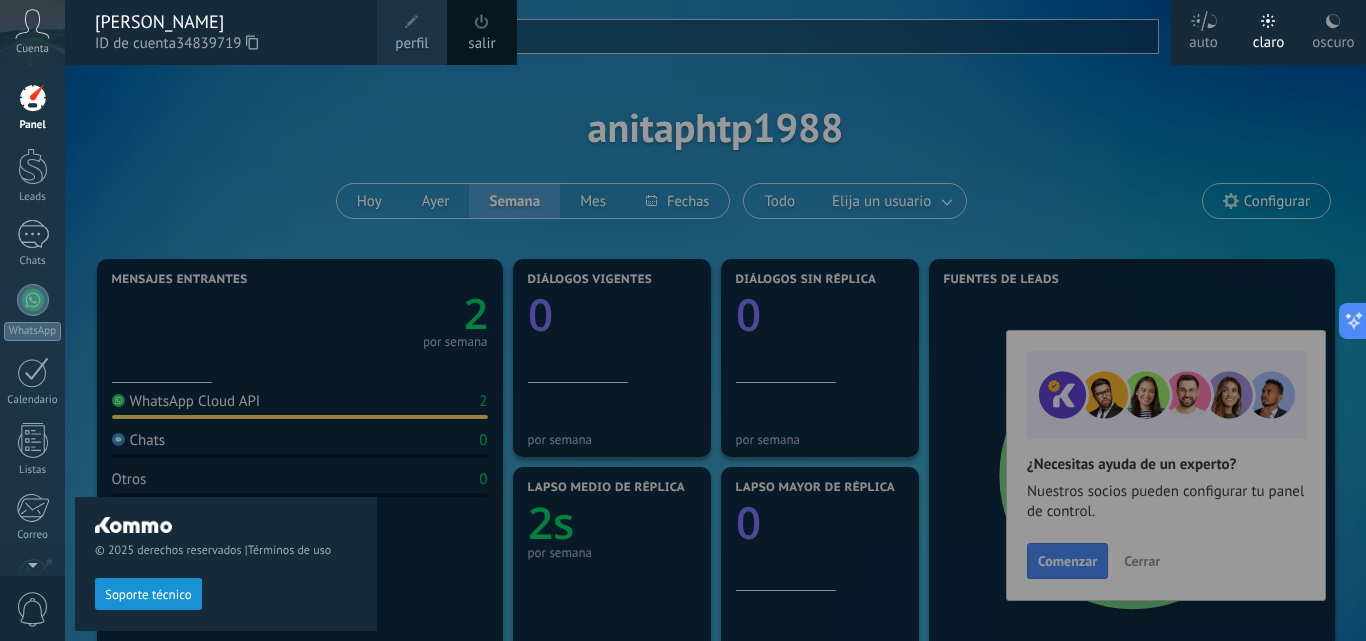 click at bounding box center [482, 22] 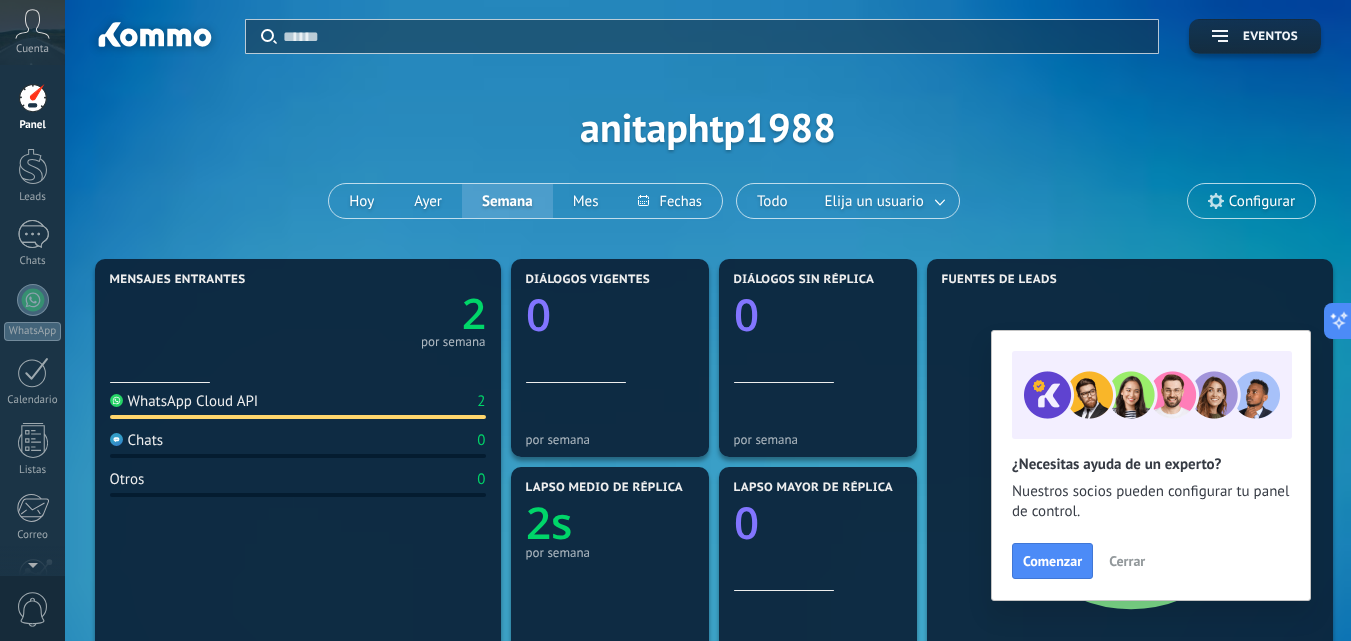 click at bounding box center [30, 22] 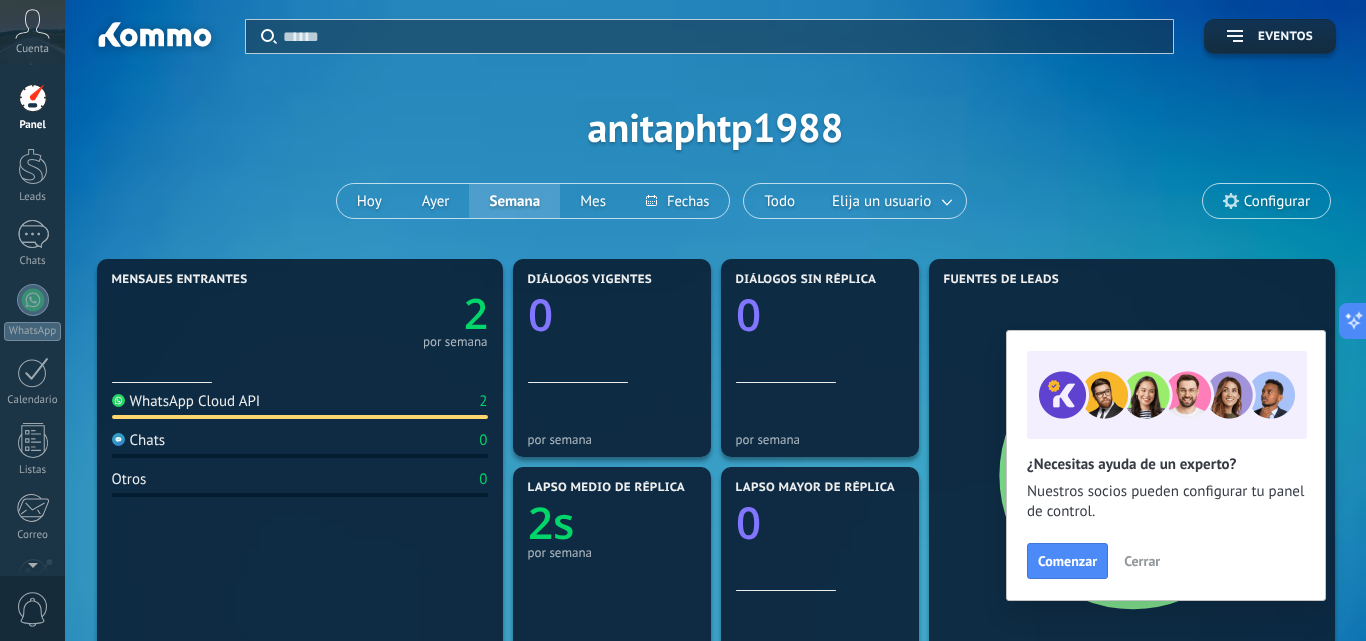 click at bounding box center [30, 22] 